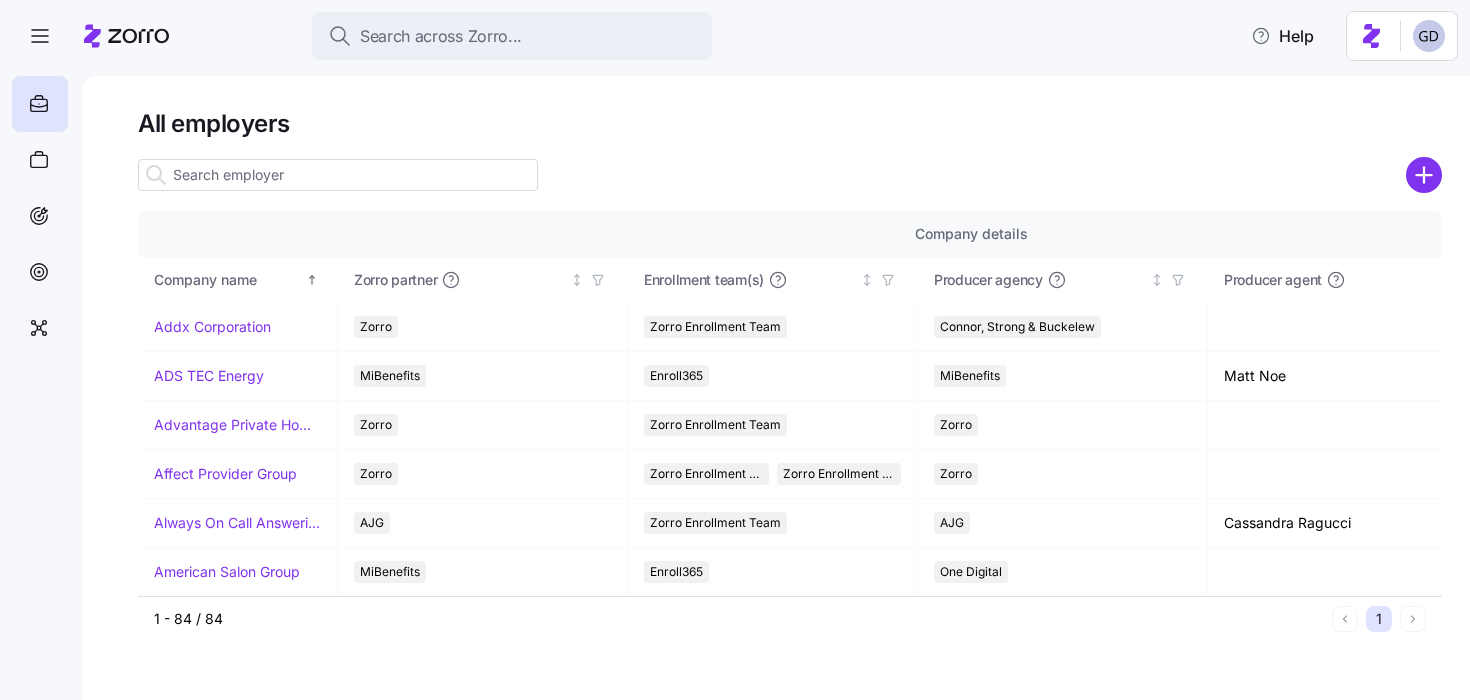 scroll, scrollTop: 0, scrollLeft: 0, axis: both 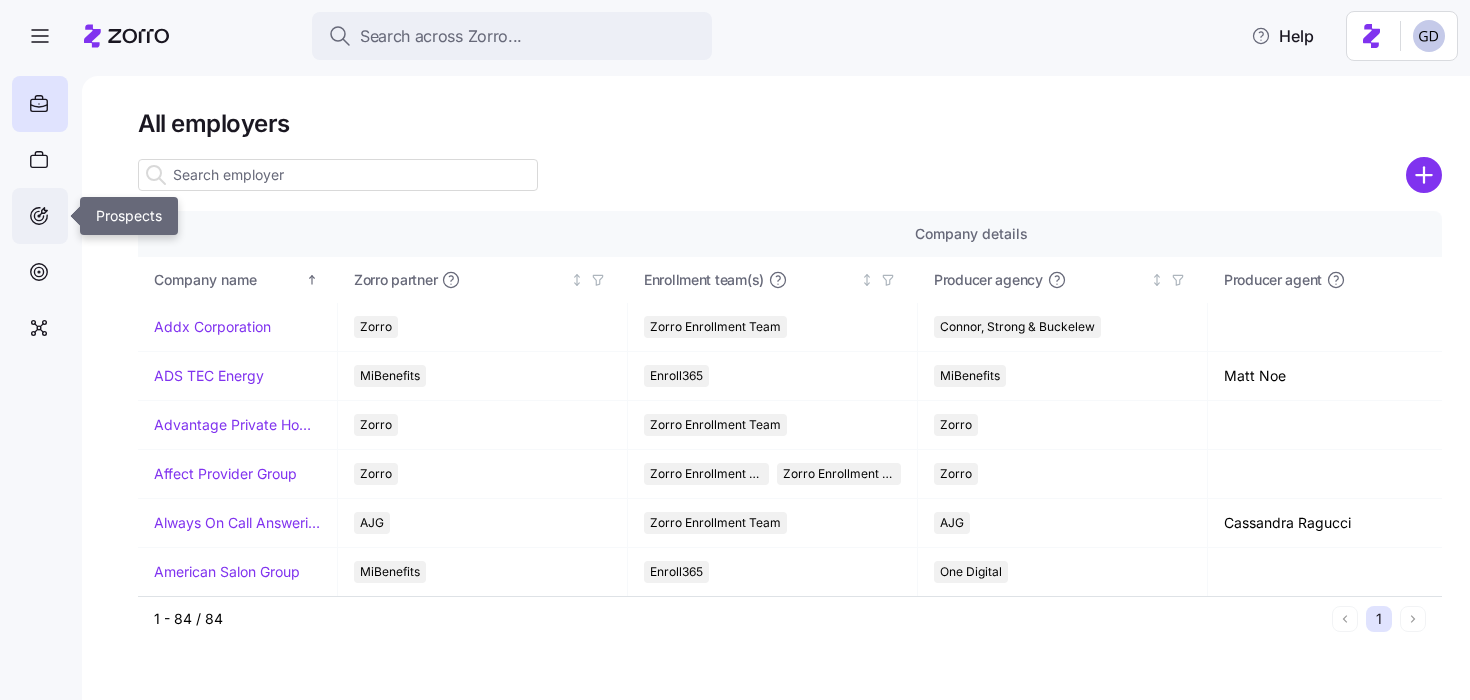 click 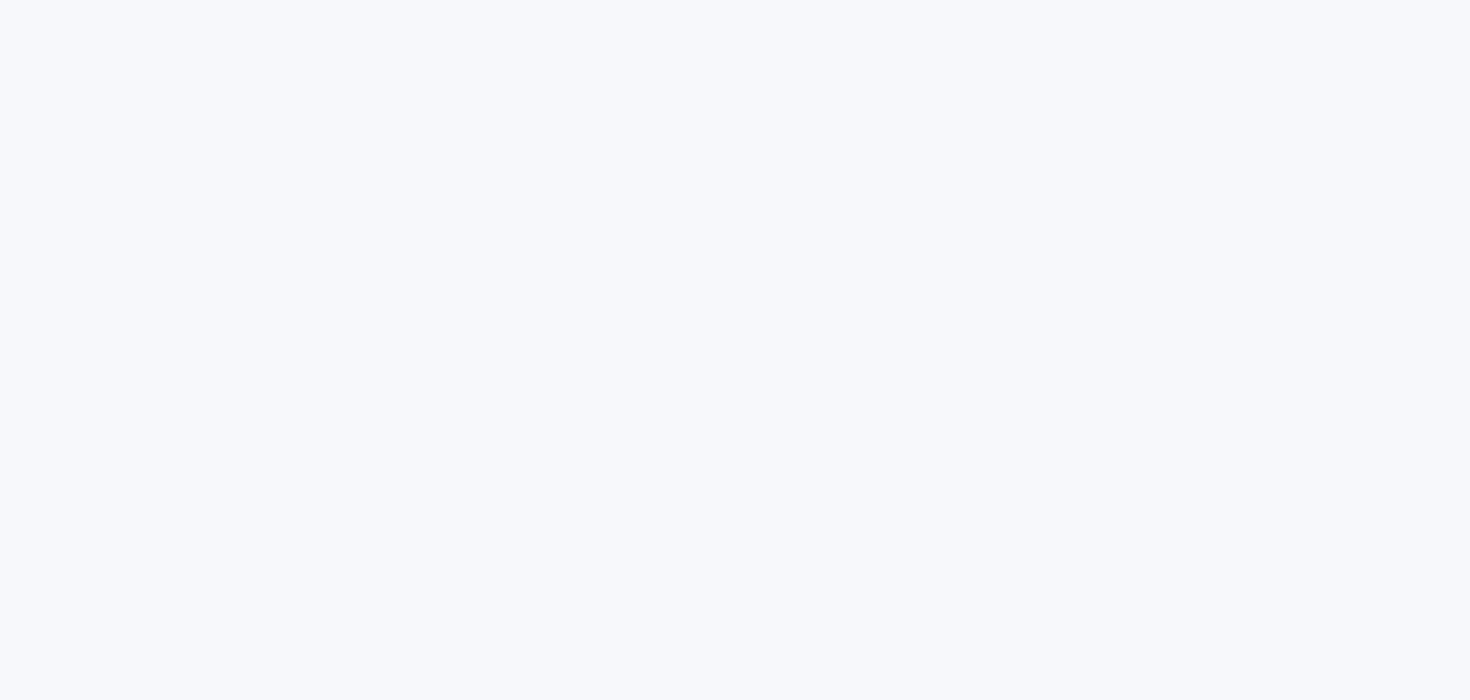 scroll, scrollTop: 0, scrollLeft: 0, axis: both 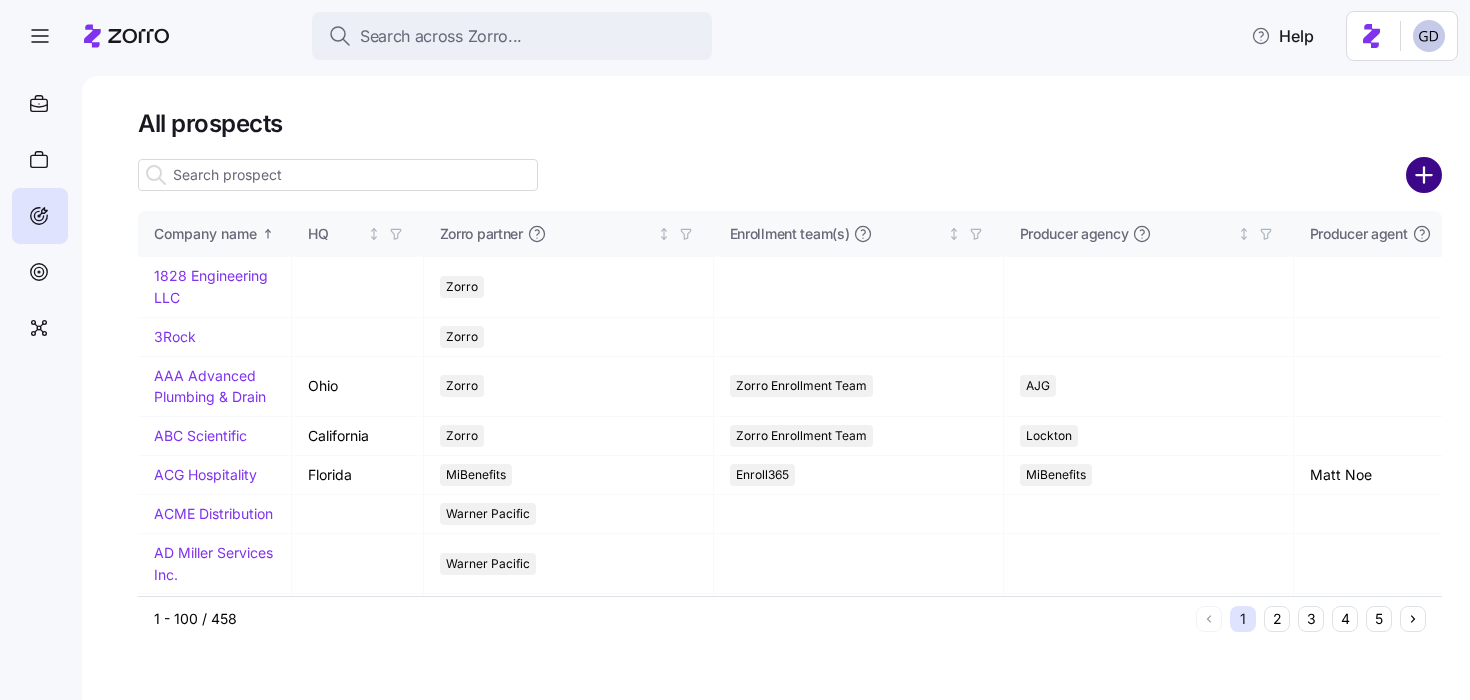 click 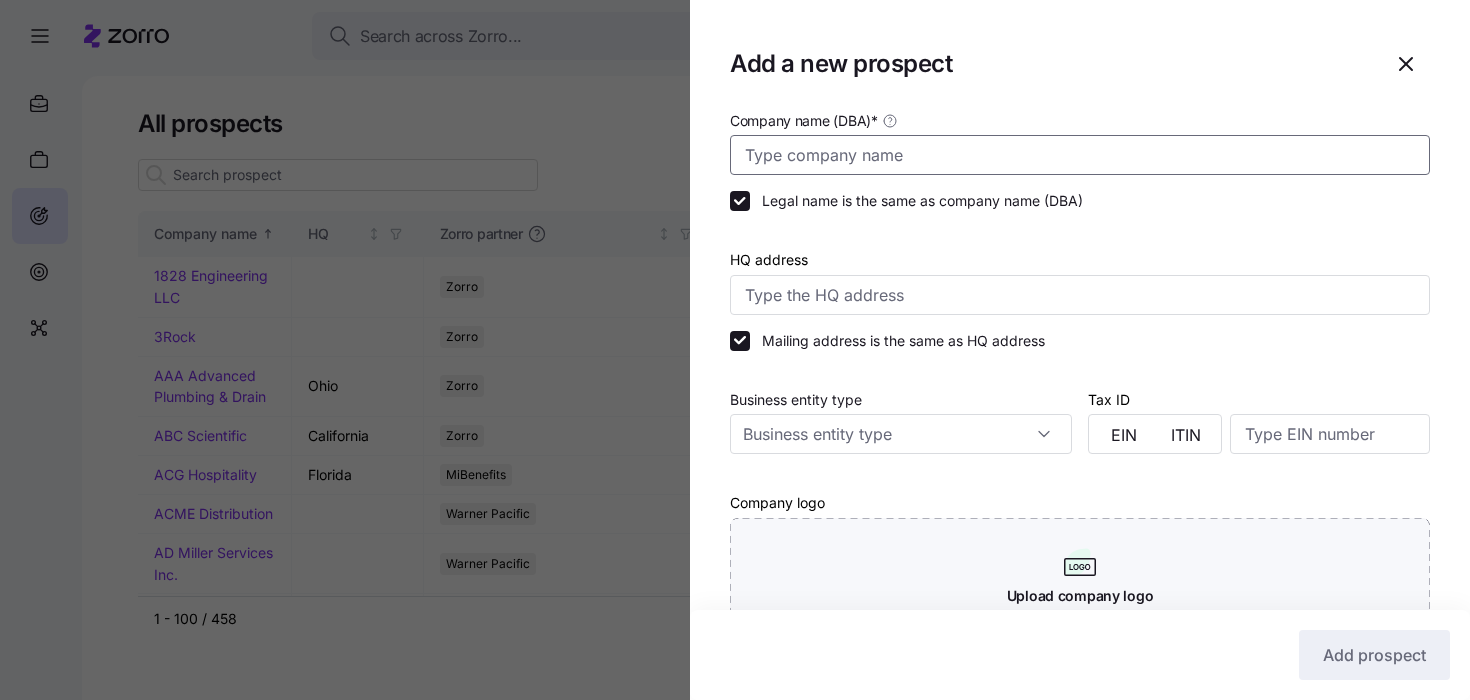 click on "Company name (DBA)  *" at bounding box center (1080, 155) 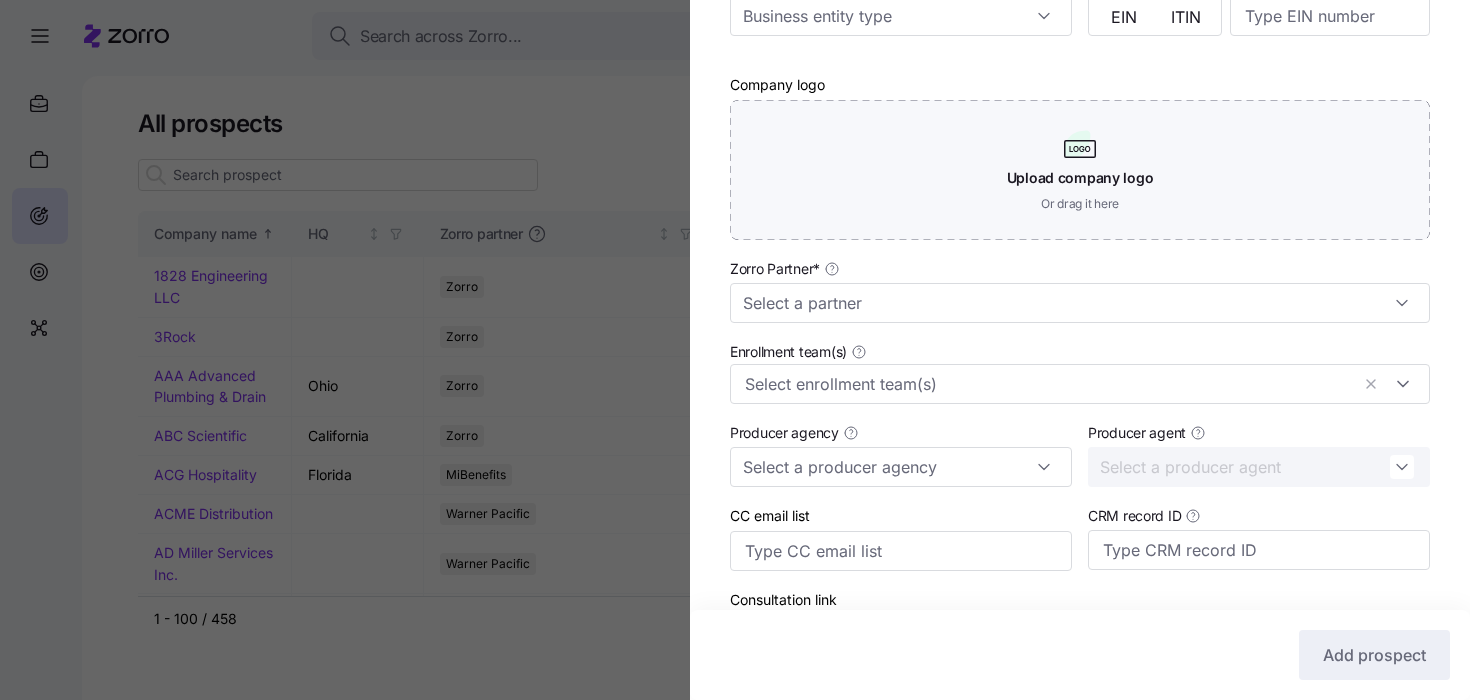 scroll, scrollTop: 474, scrollLeft: 0, axis: vertical 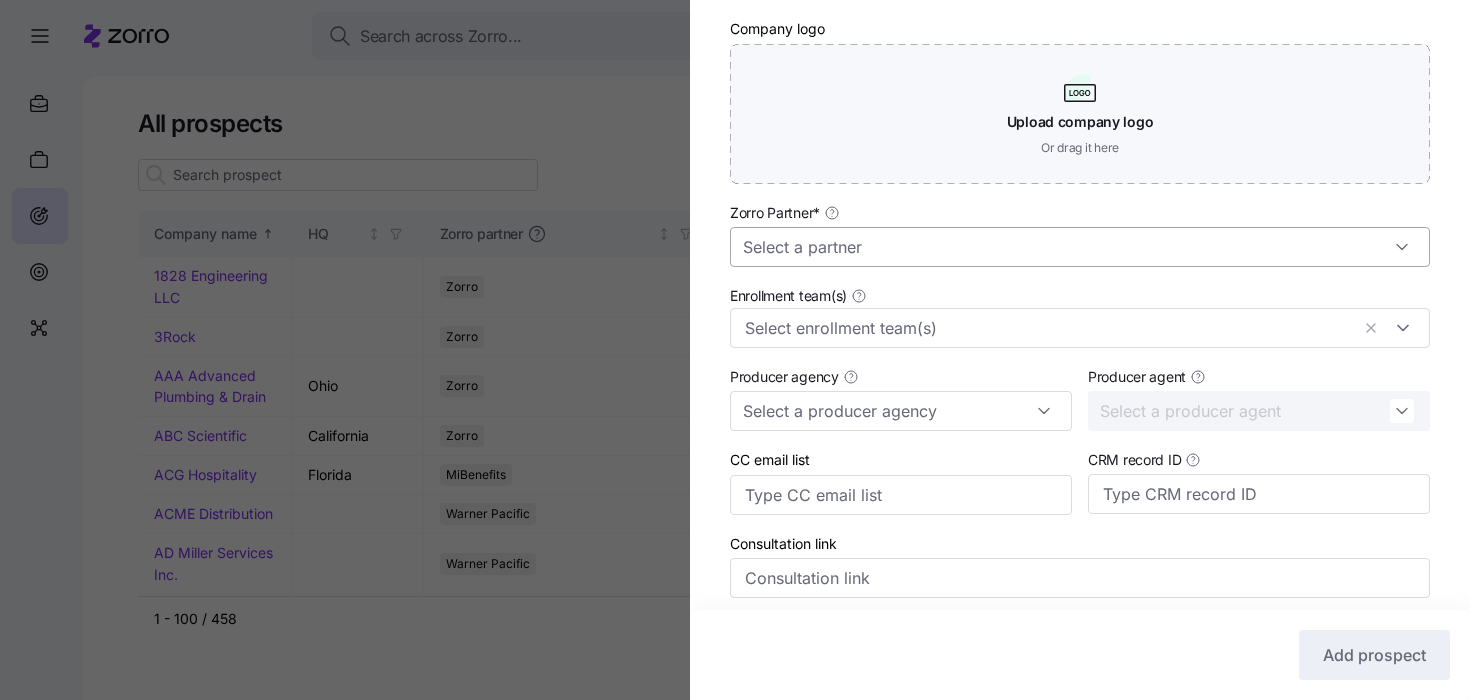 type on "Melzer's Fuel Service" 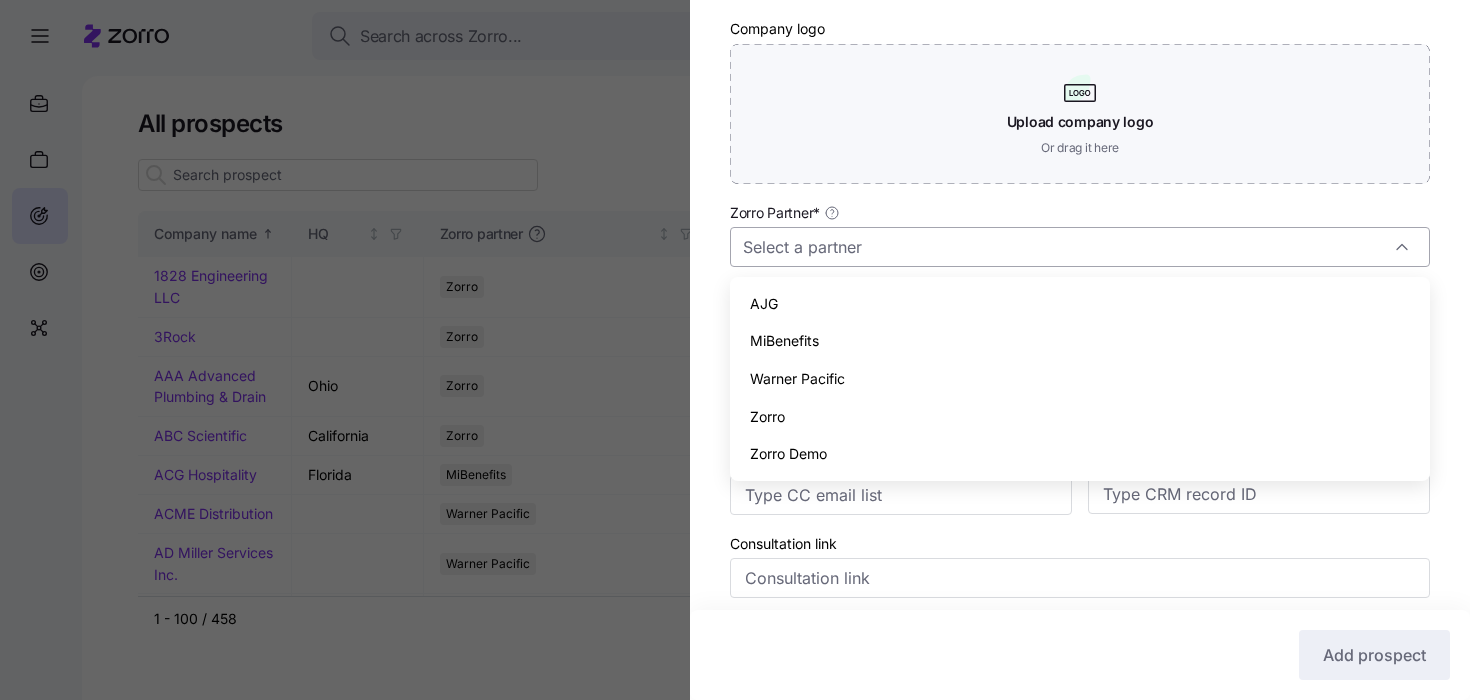 click on "Zorro Partner  *" at bounding box center (1080, 247) 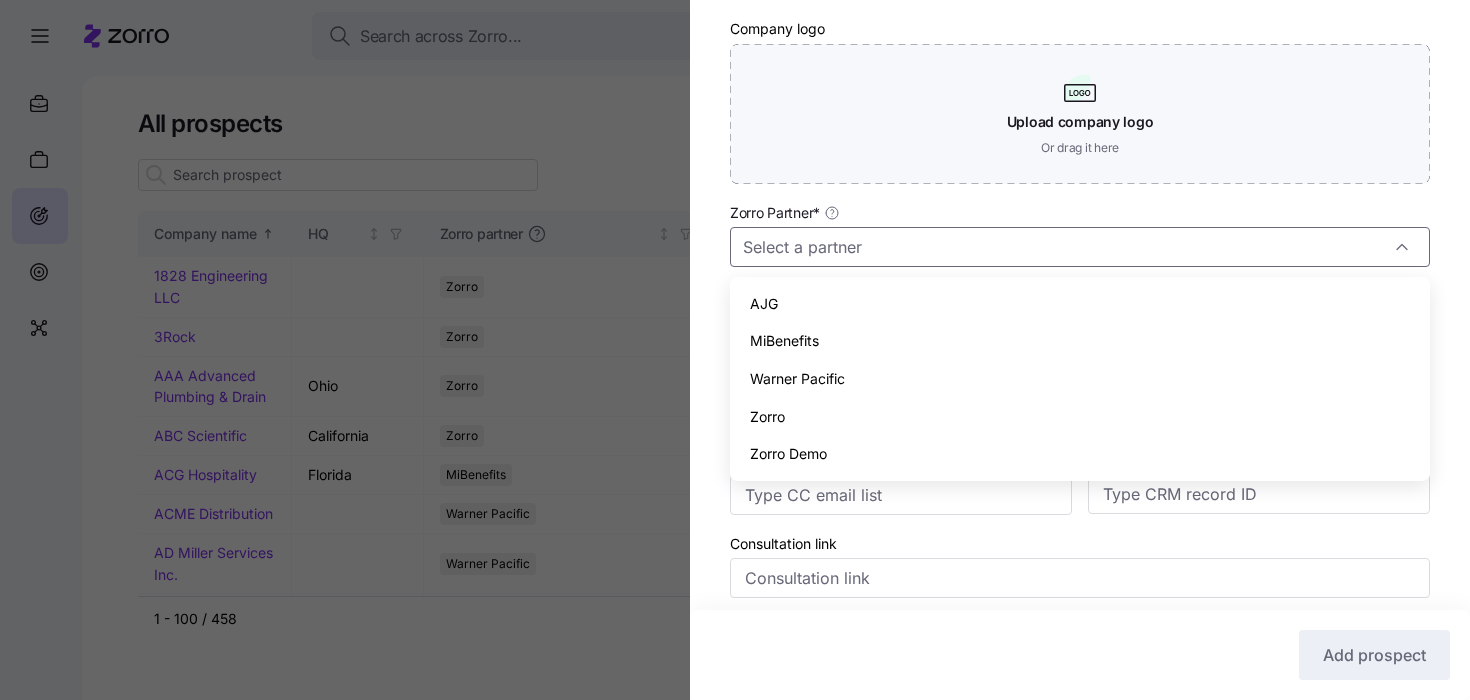 click on "Zorro" at bounding box center (1080, 417) 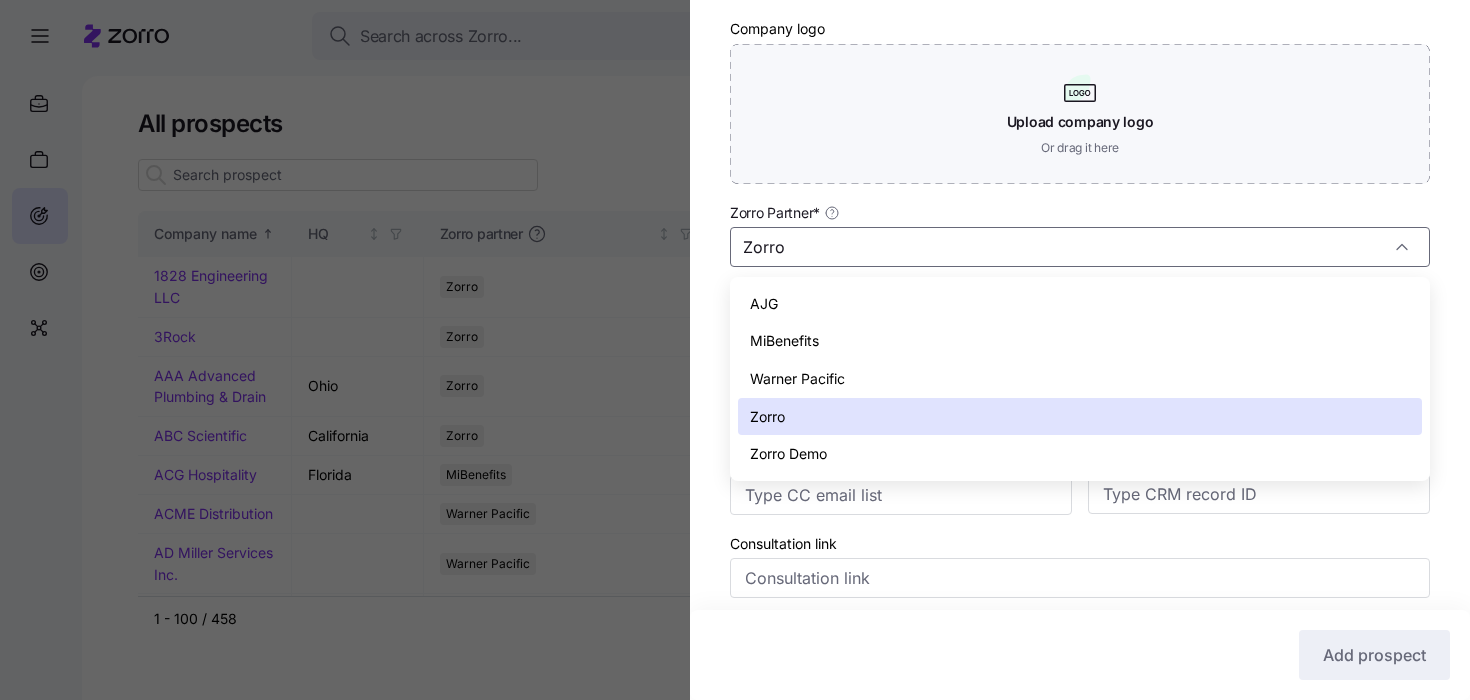 click on "Zorro" at bounding box center [1080, 417] 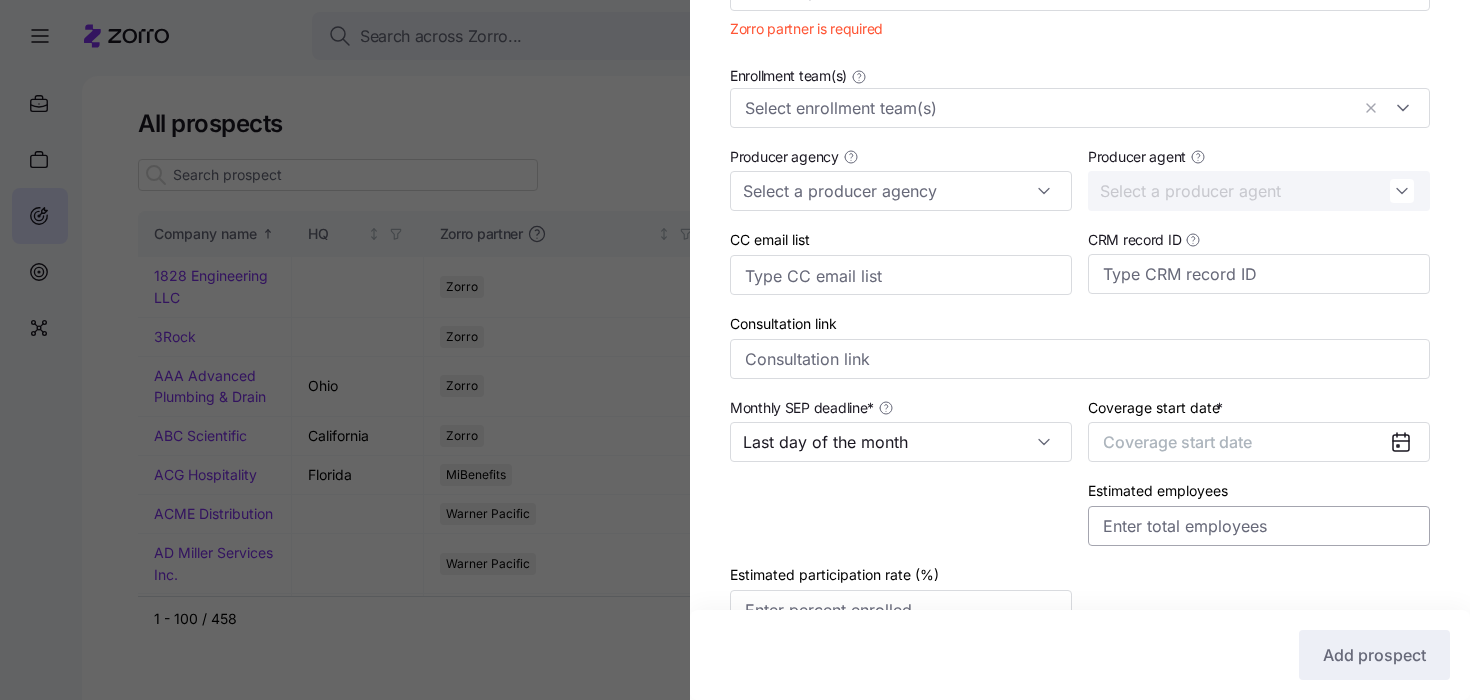 scroll, scrollTop: 841, scrollLeft: 0, axis: vertical 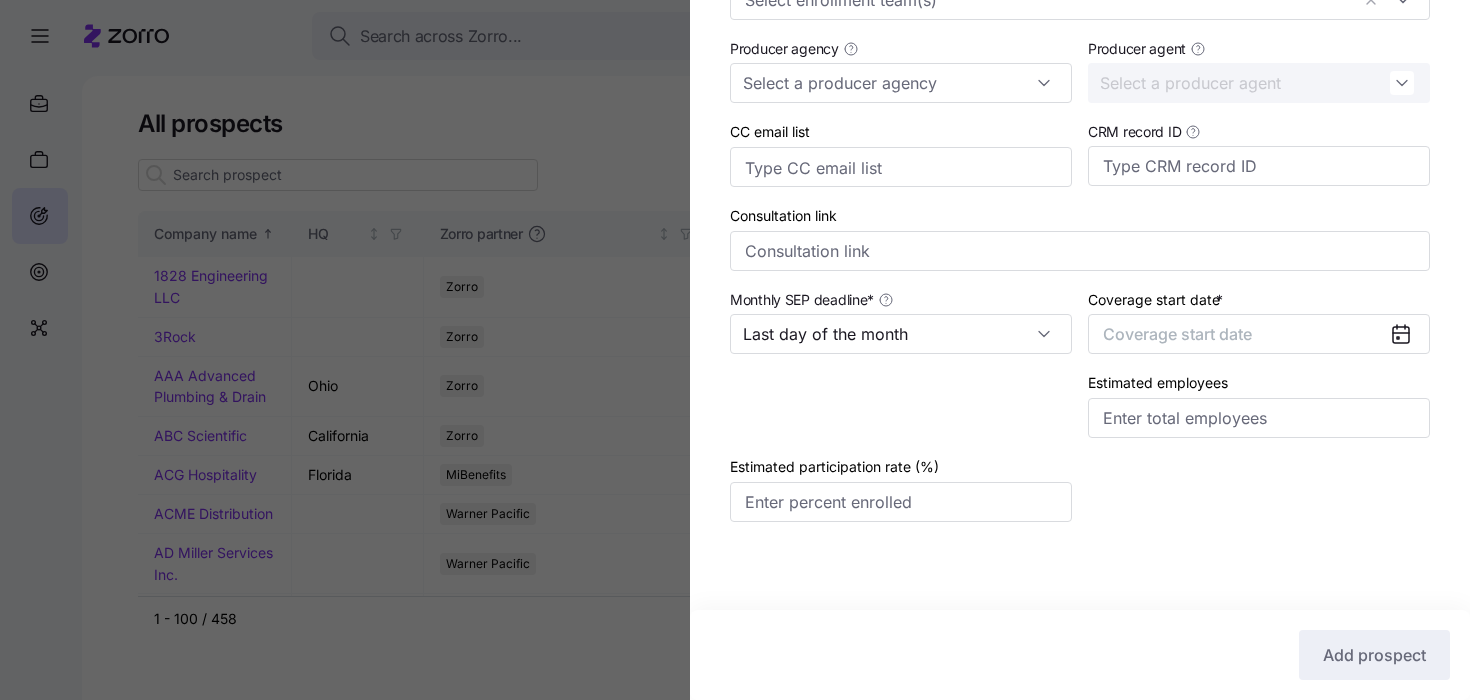 click at bounding box center [1409, 334] 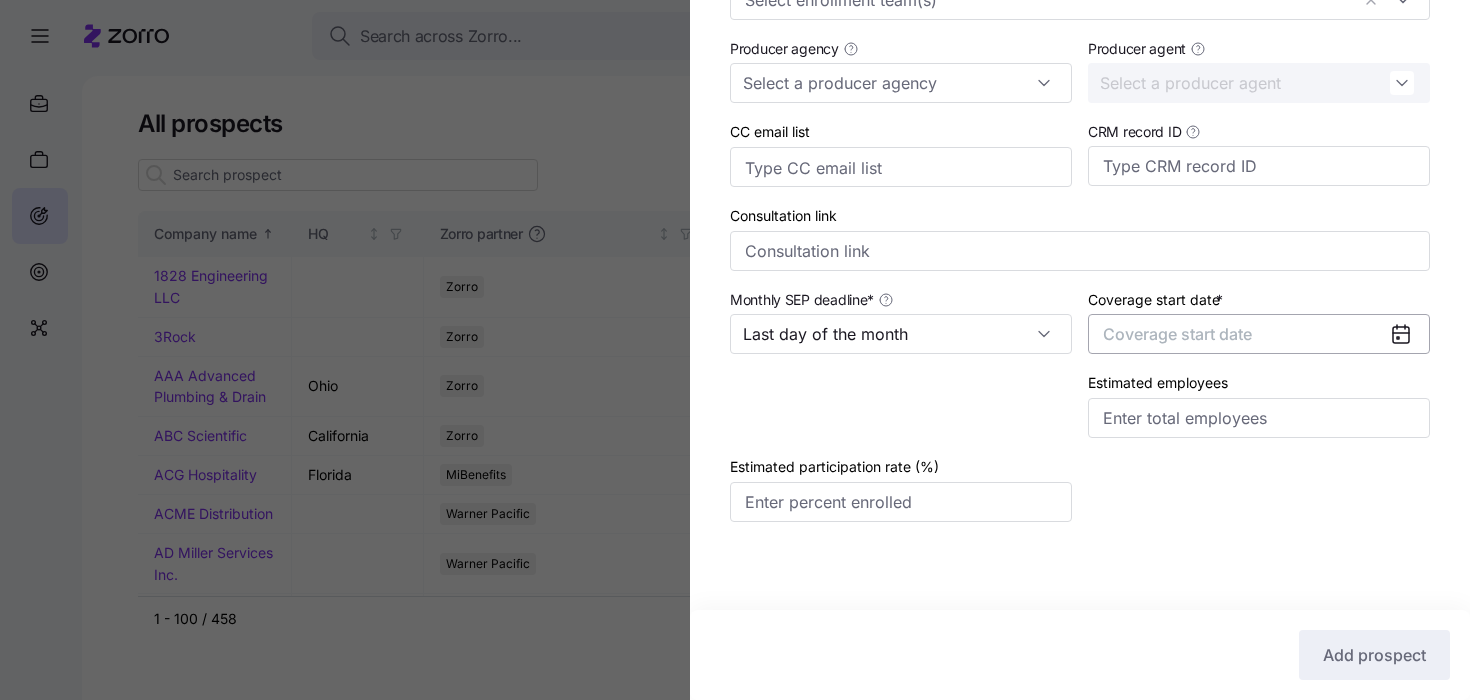 click on "Coverage start date" at bounding box center [1259, 334] 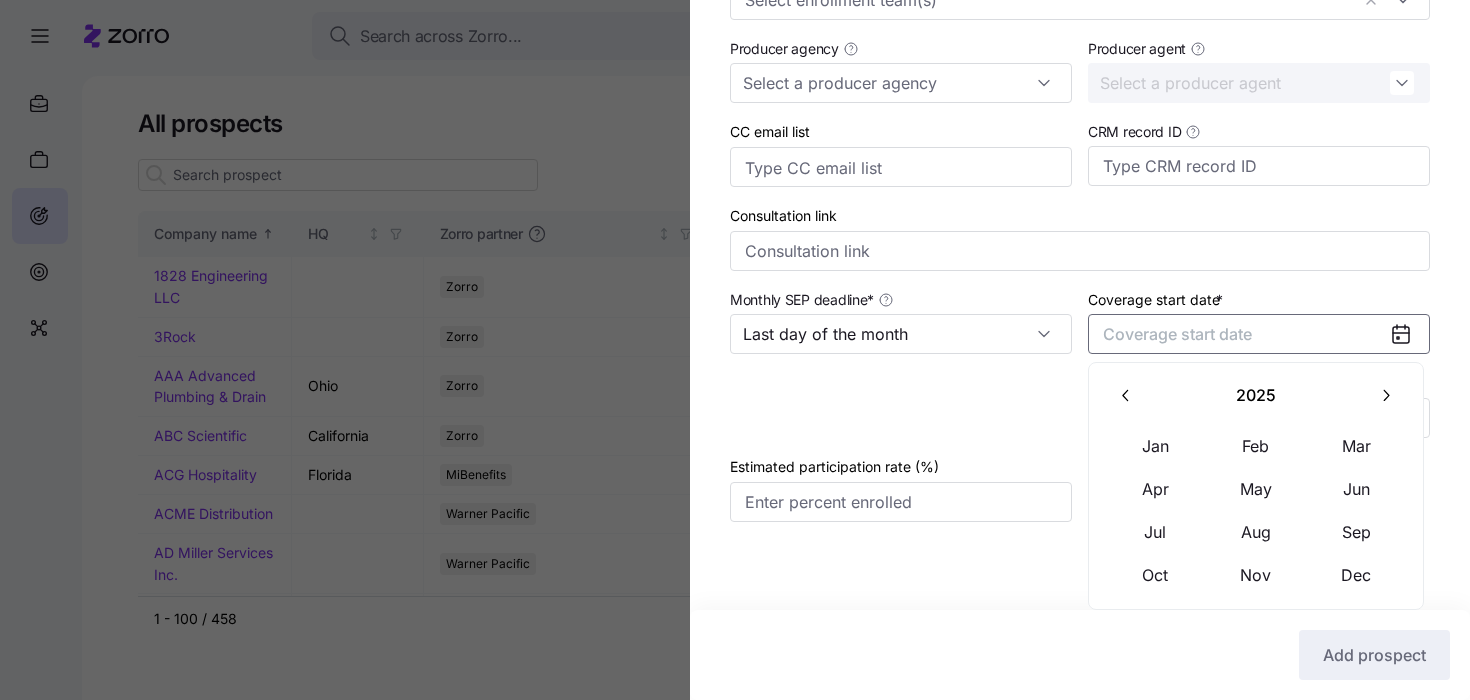 click at bounding box center [1386, 396] 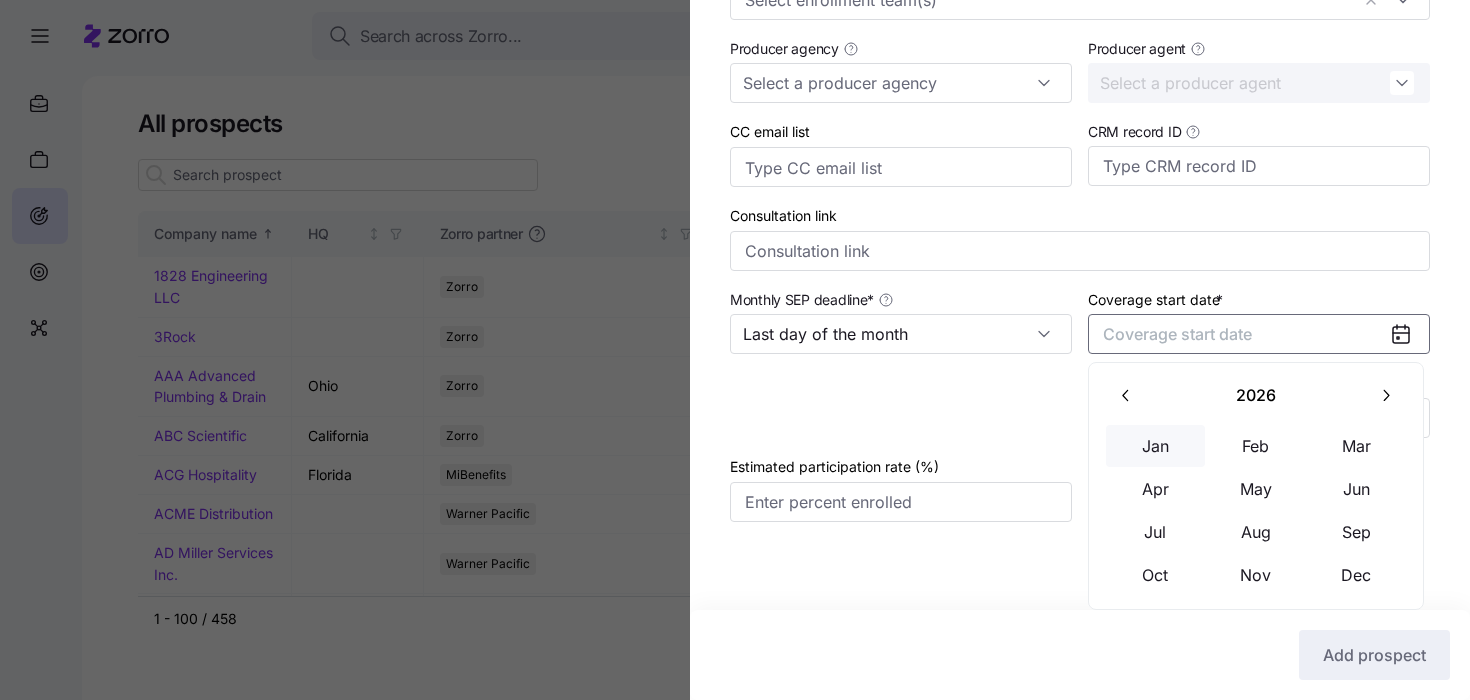 click on "Jan" at bounding box center (1156, 446) 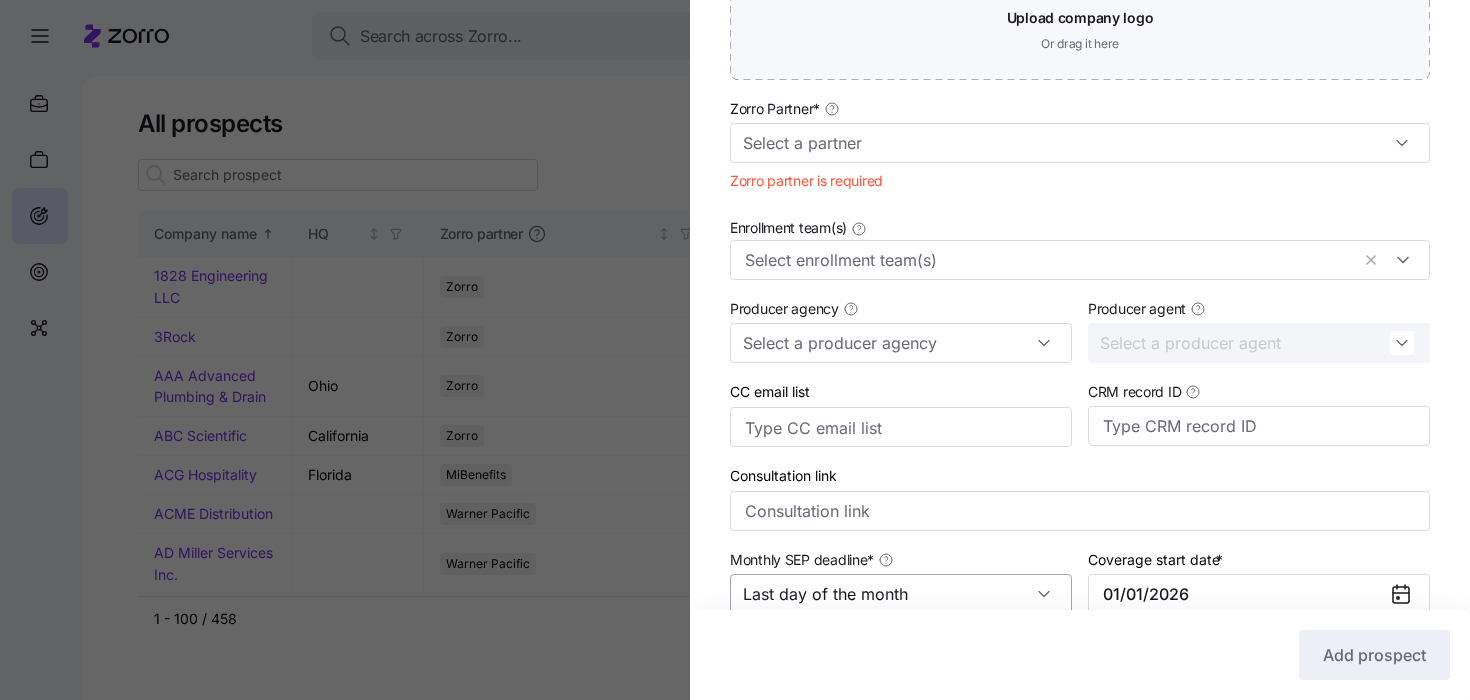 scroll, scrollTop: 572, scrollLeft: 0, axis: vertical 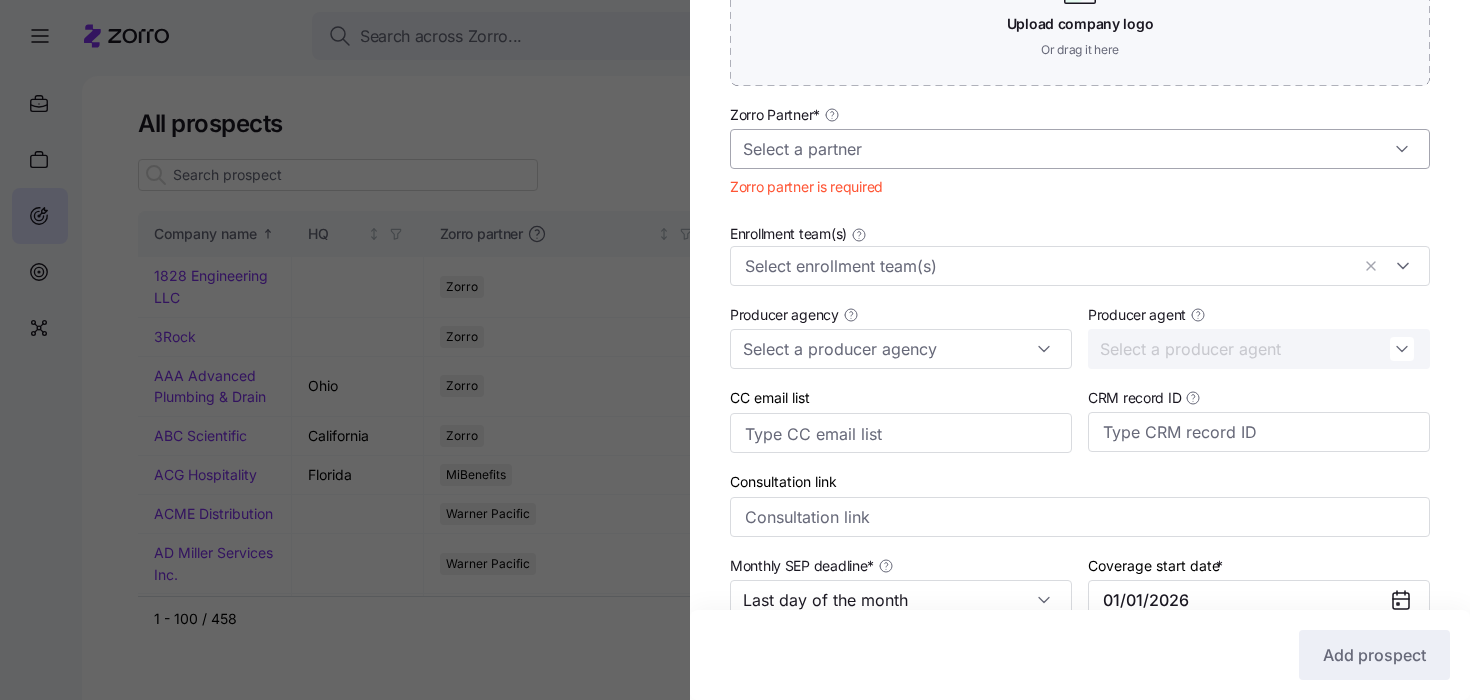 click on "Zorro Partner  *" at bounding box center (1080, 149) 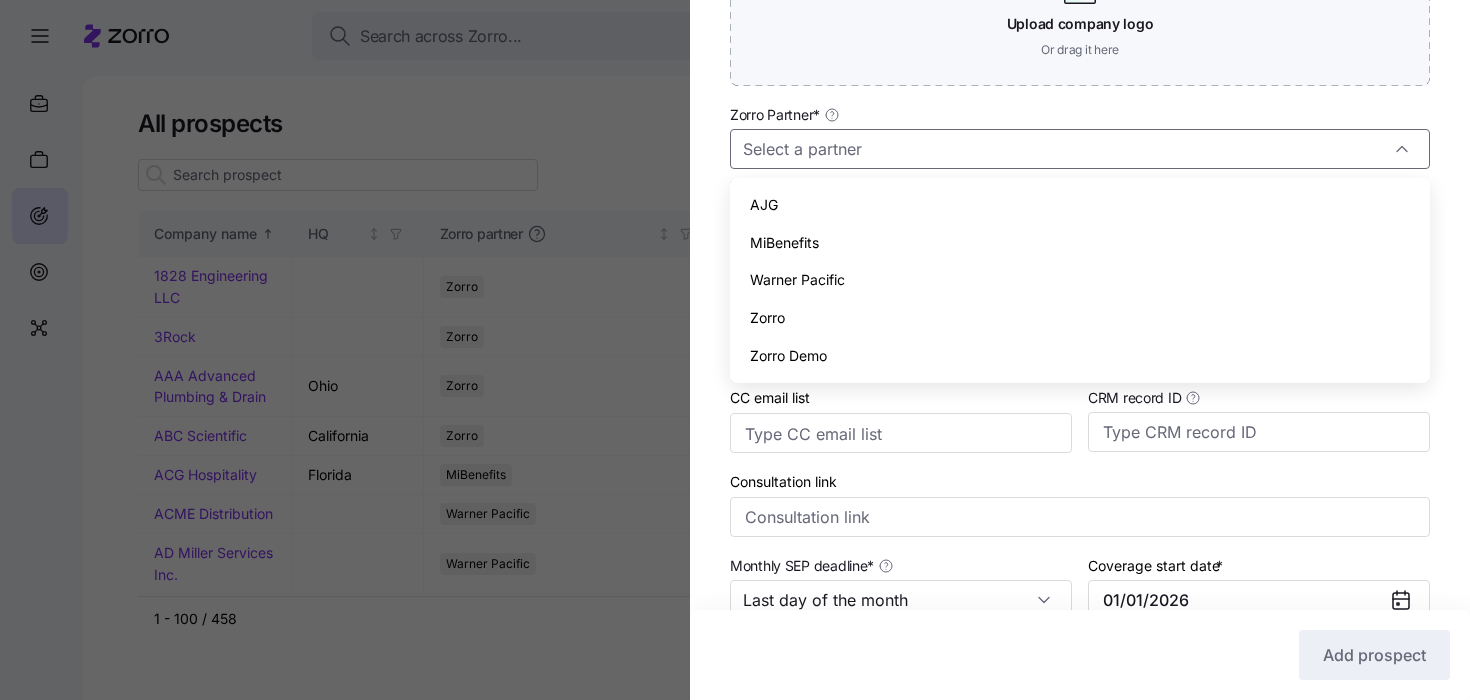 click on "Zorro" at bounding box center [767, 318] 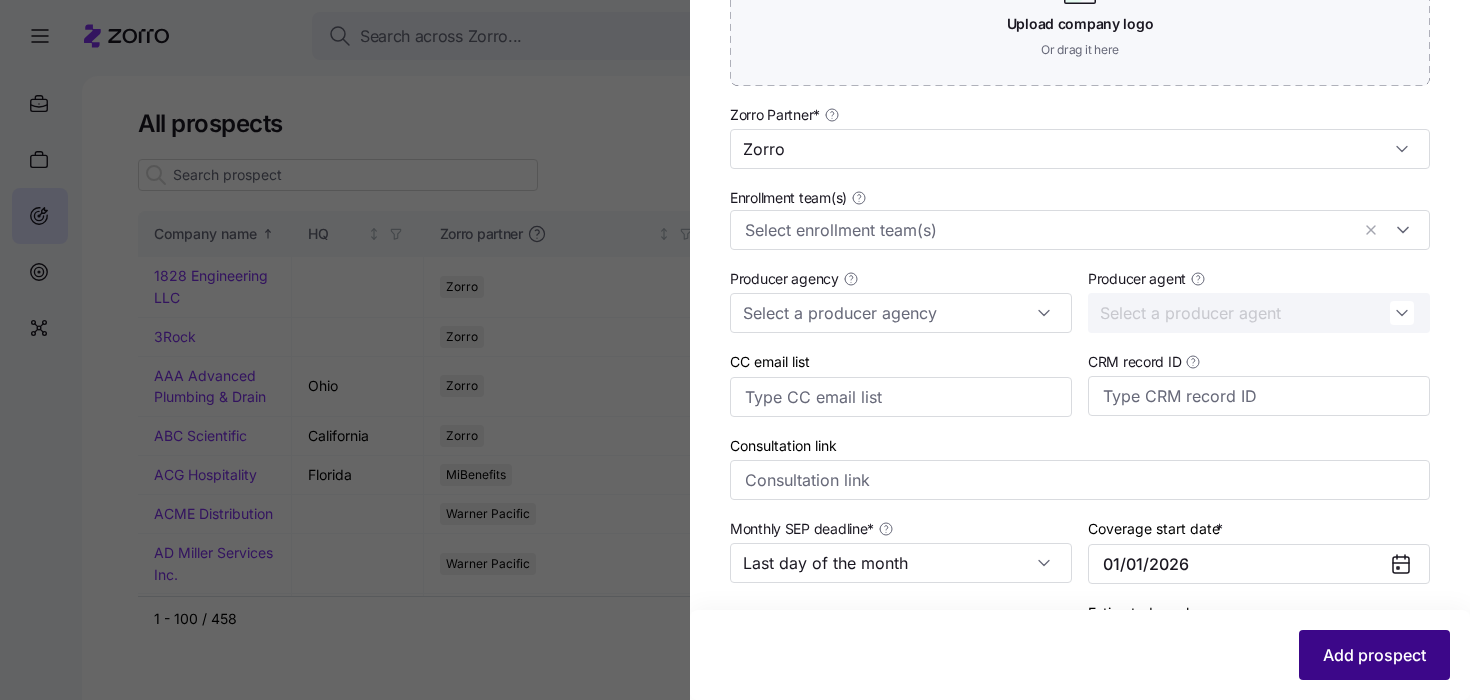click on "Add prospect" at bounding box center (1374, 655) 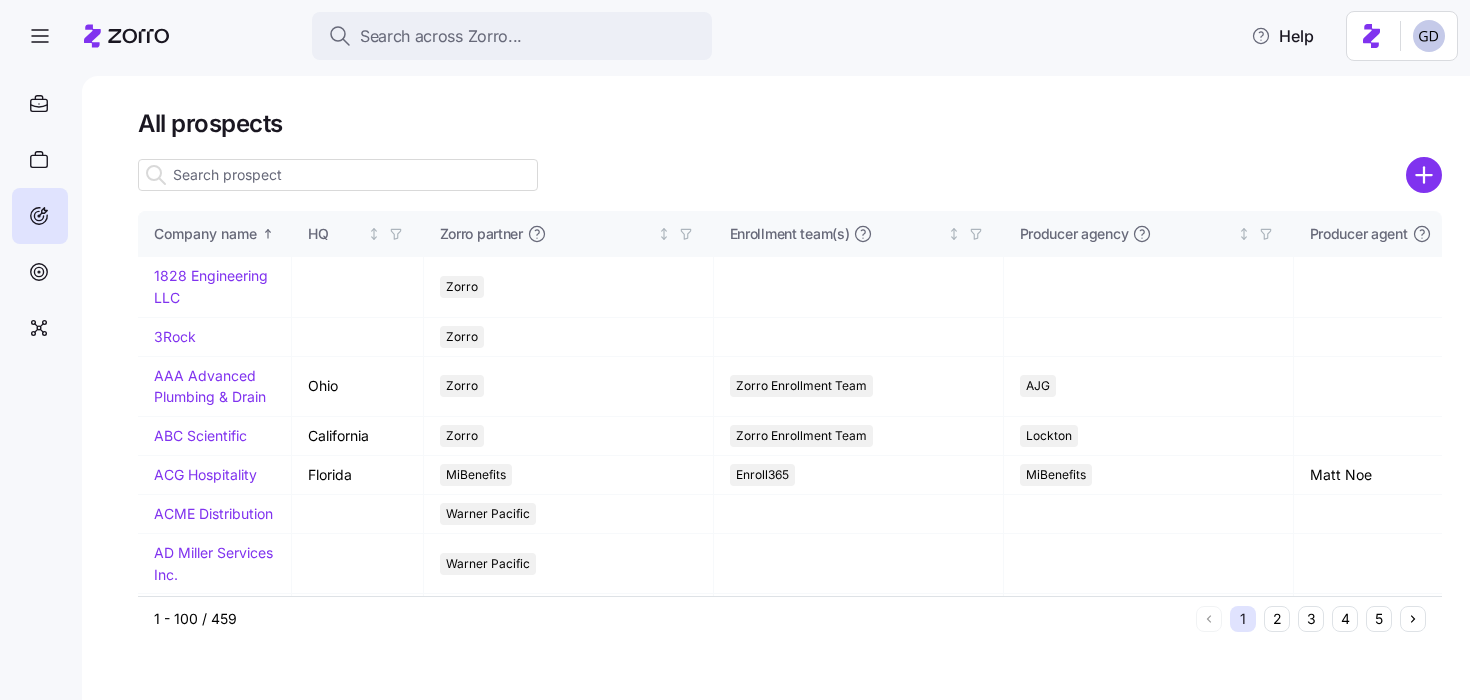 click at bounding box center [338, 175] 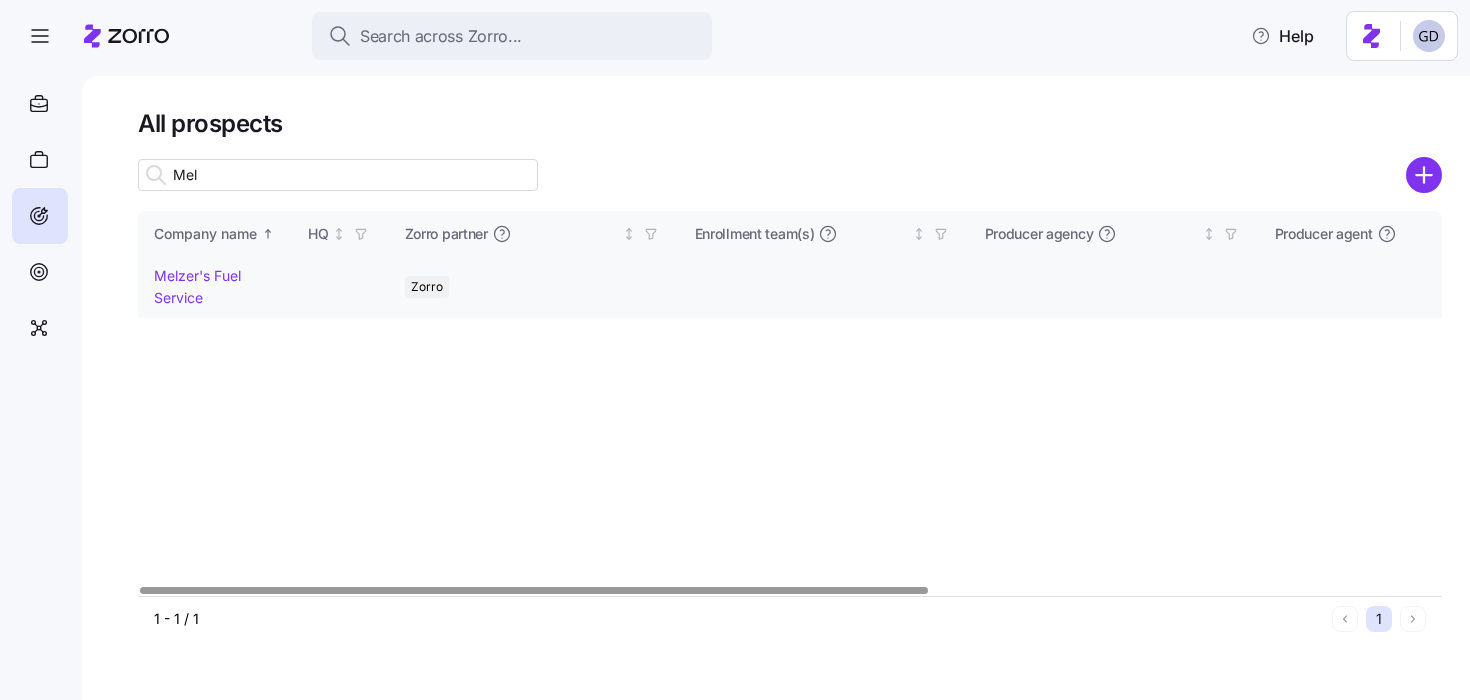 type on "Mel" 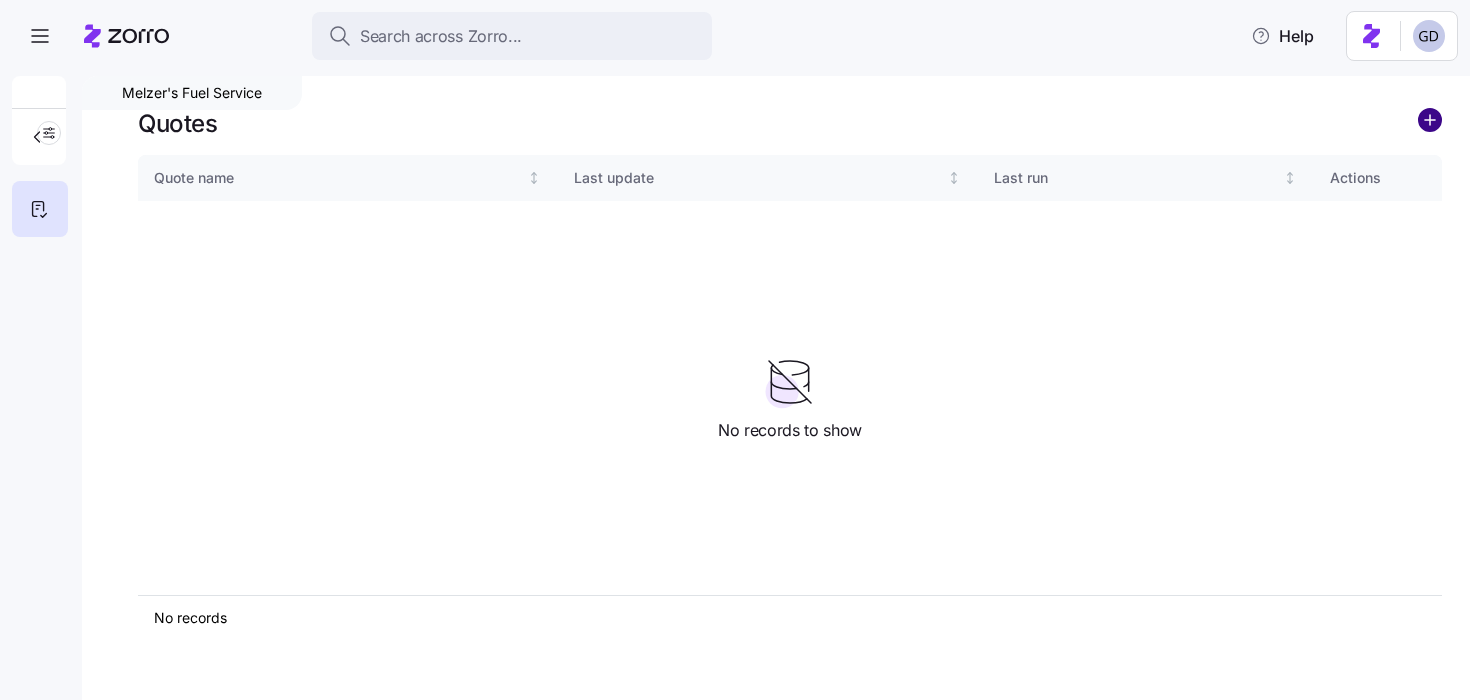 click 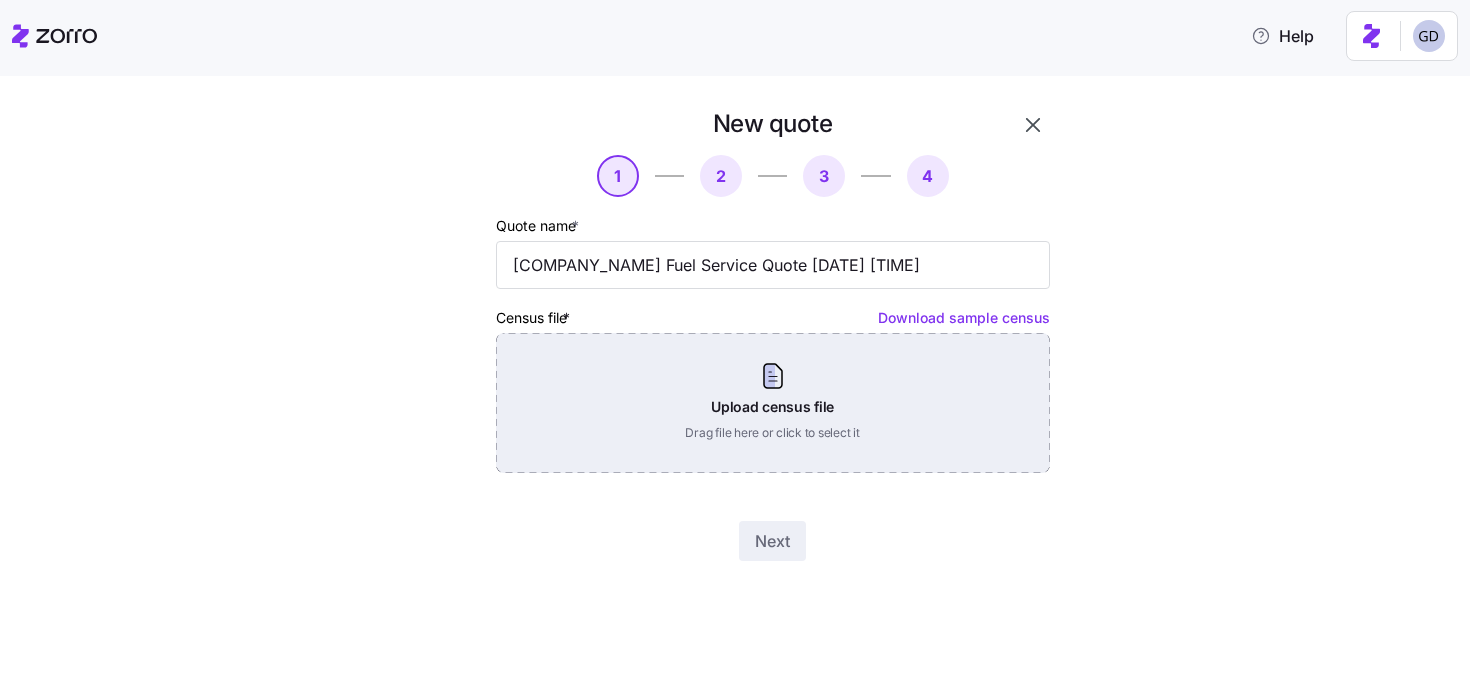 click on "Upload census file Drag file here or click to select it" at bounding box center (773, 403) 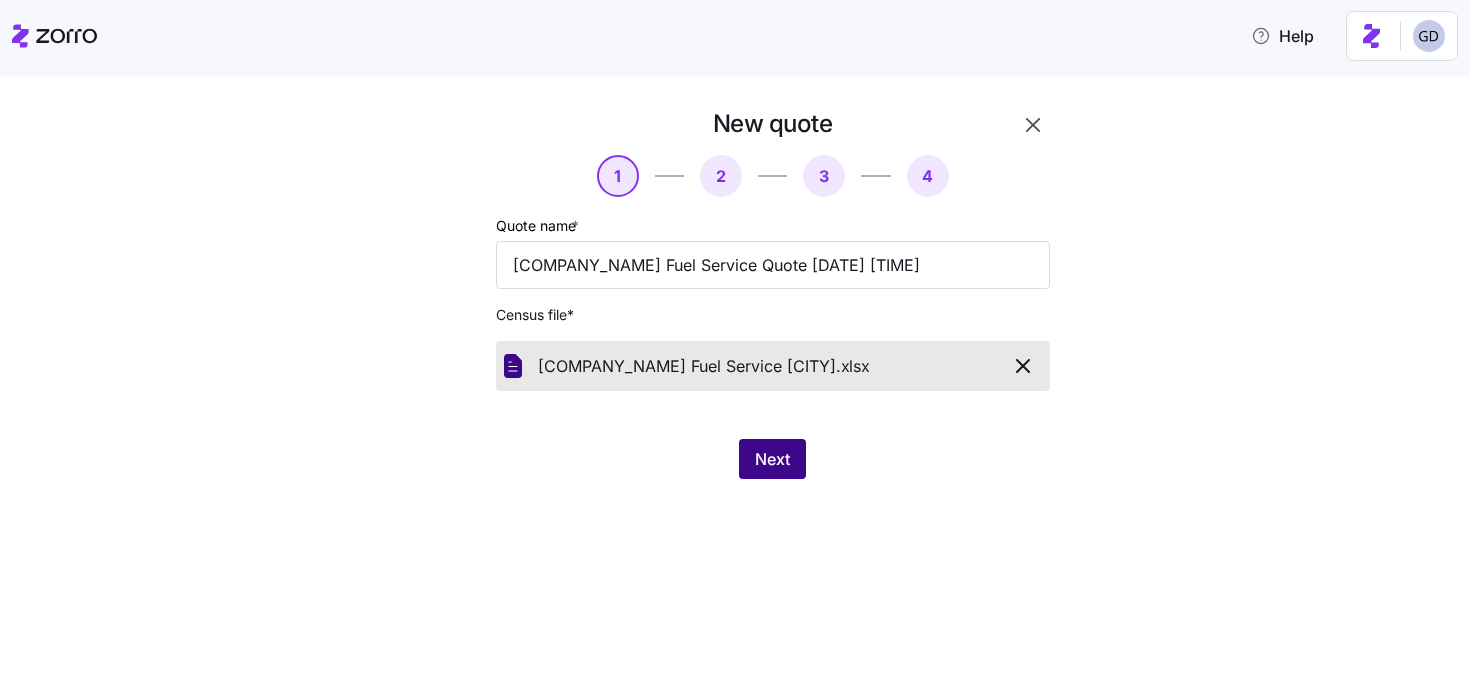 click on "Next" at bounding box center [772, 459] 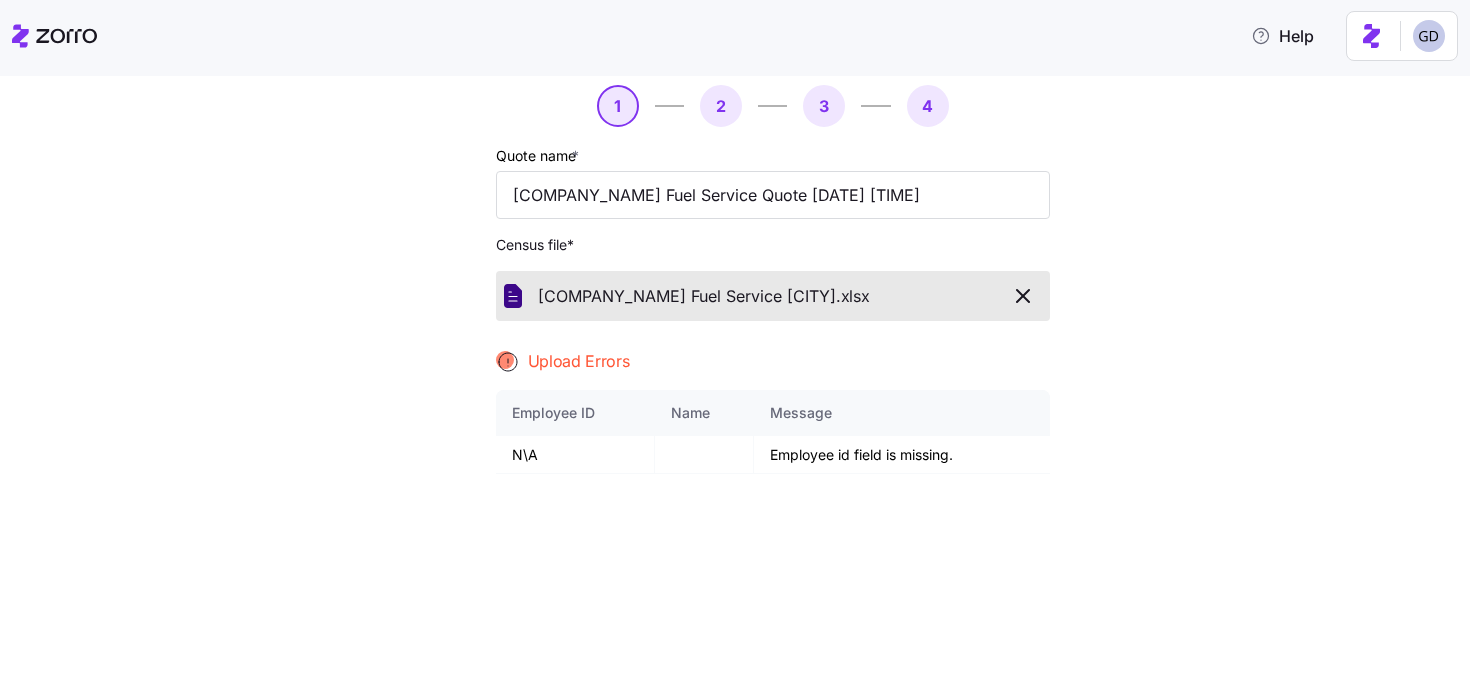 scroll, scrollTop: 45, scrollLeft: 0, axis: vertical 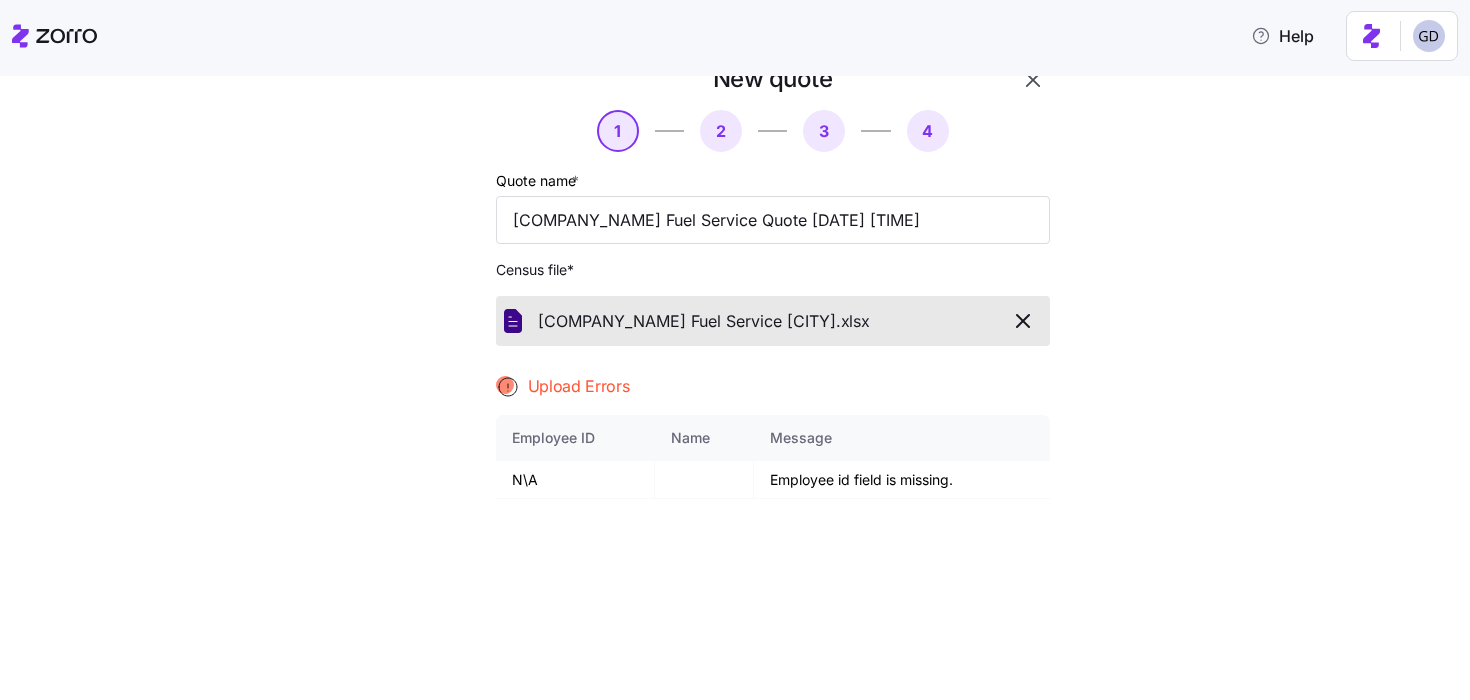 click 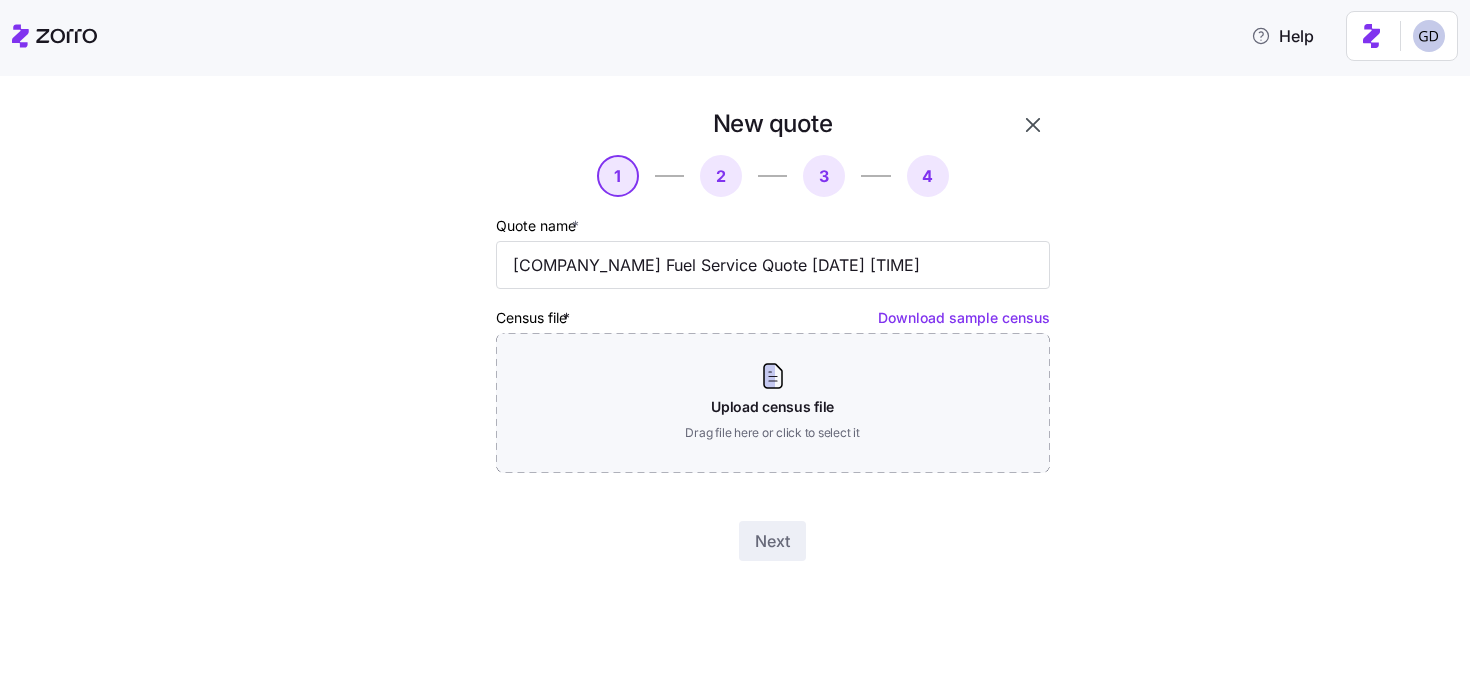 scroll, scrollTop: 0, scrollLeft: 0, axis: both 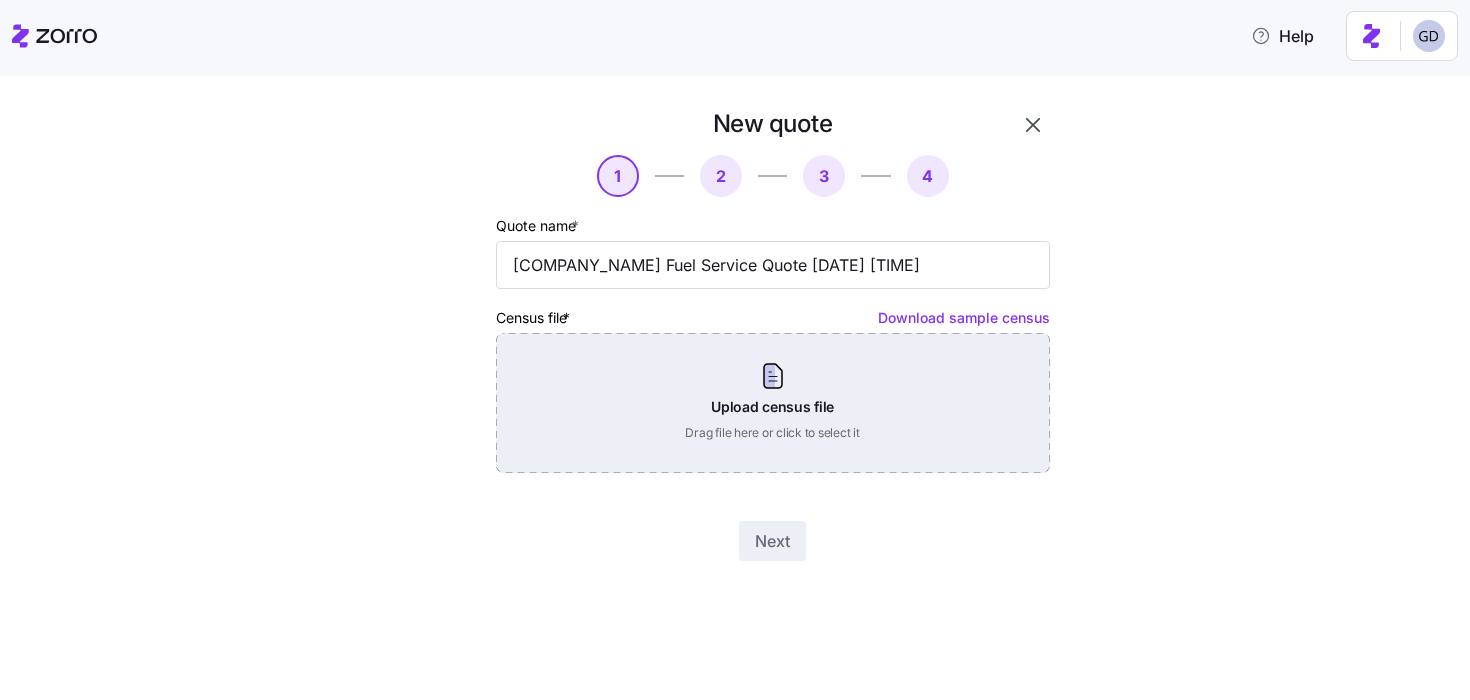 click on "Upload census file Drag file here or click to select it" at bounding box center [773, 403] 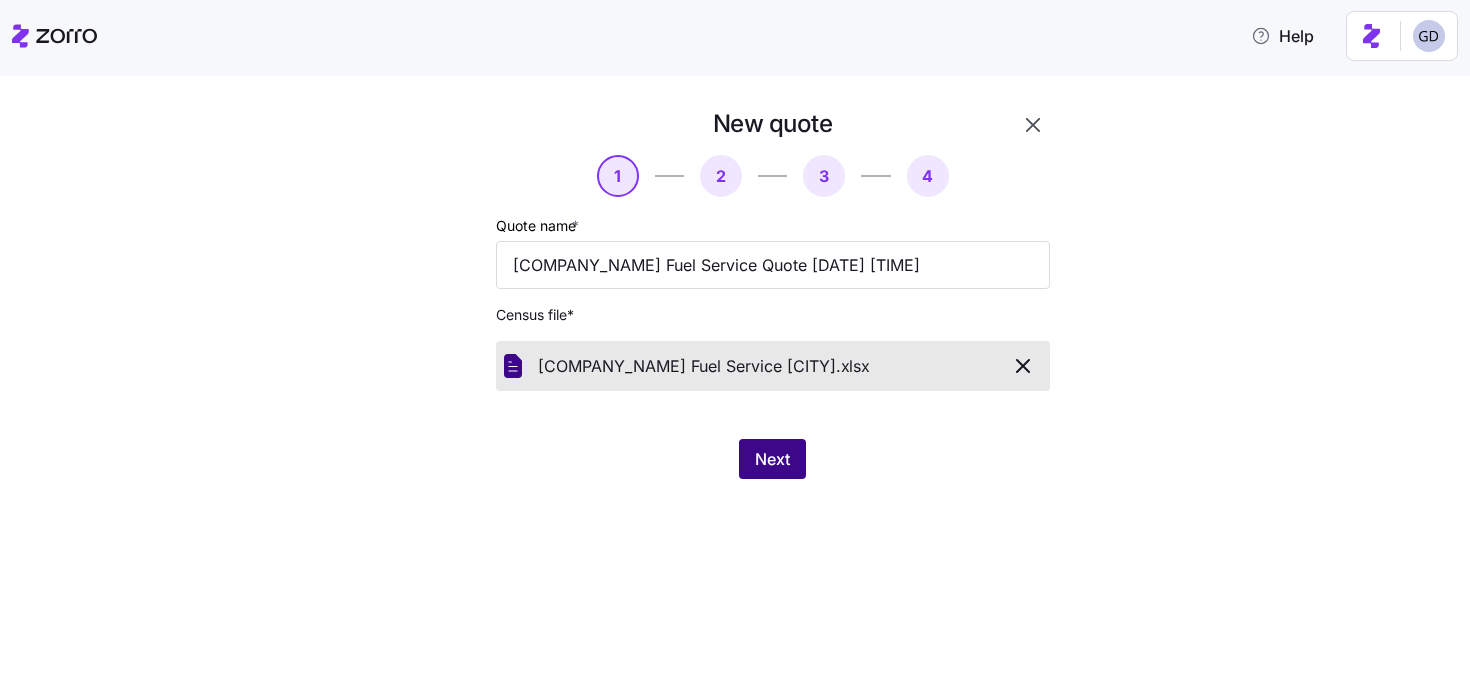 click on "Next" at bounding box center (772, 459) 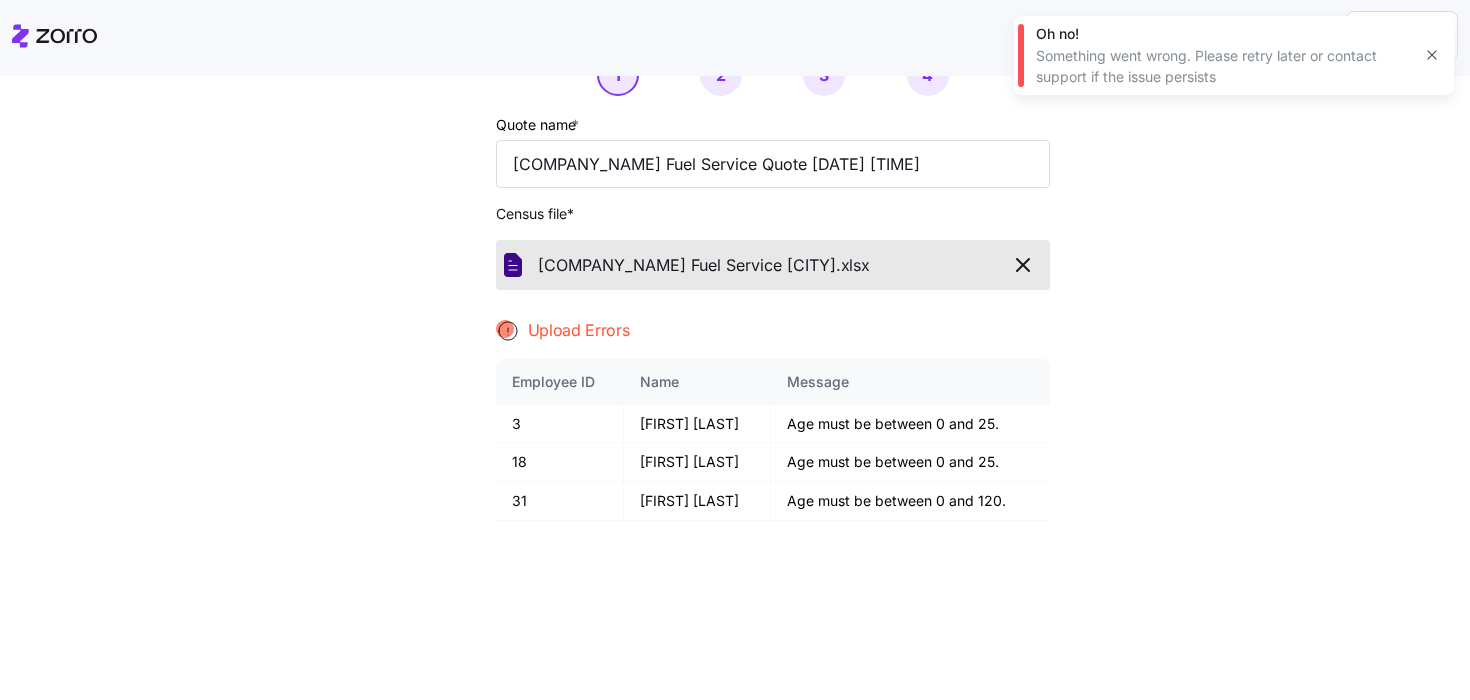 scroll, scrollTop: 99, scrollLeft: 0, axis: vertical 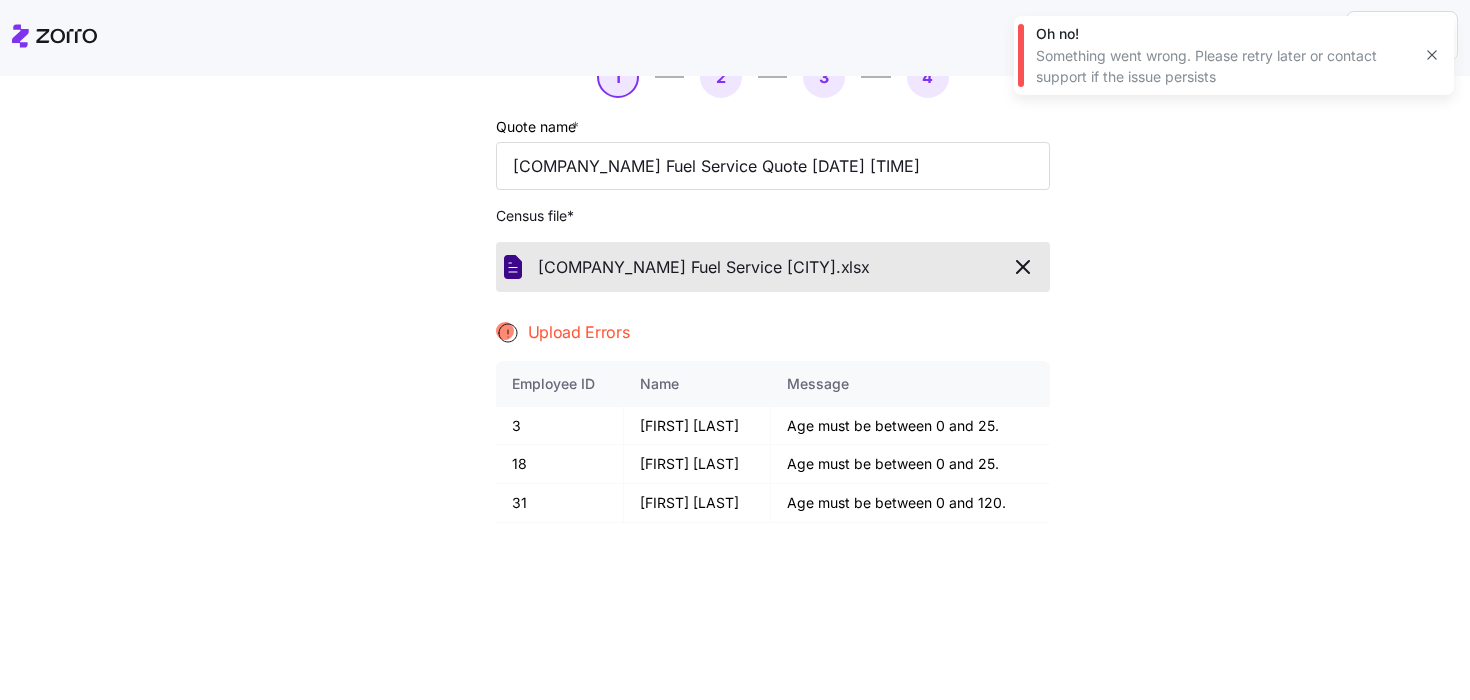 click 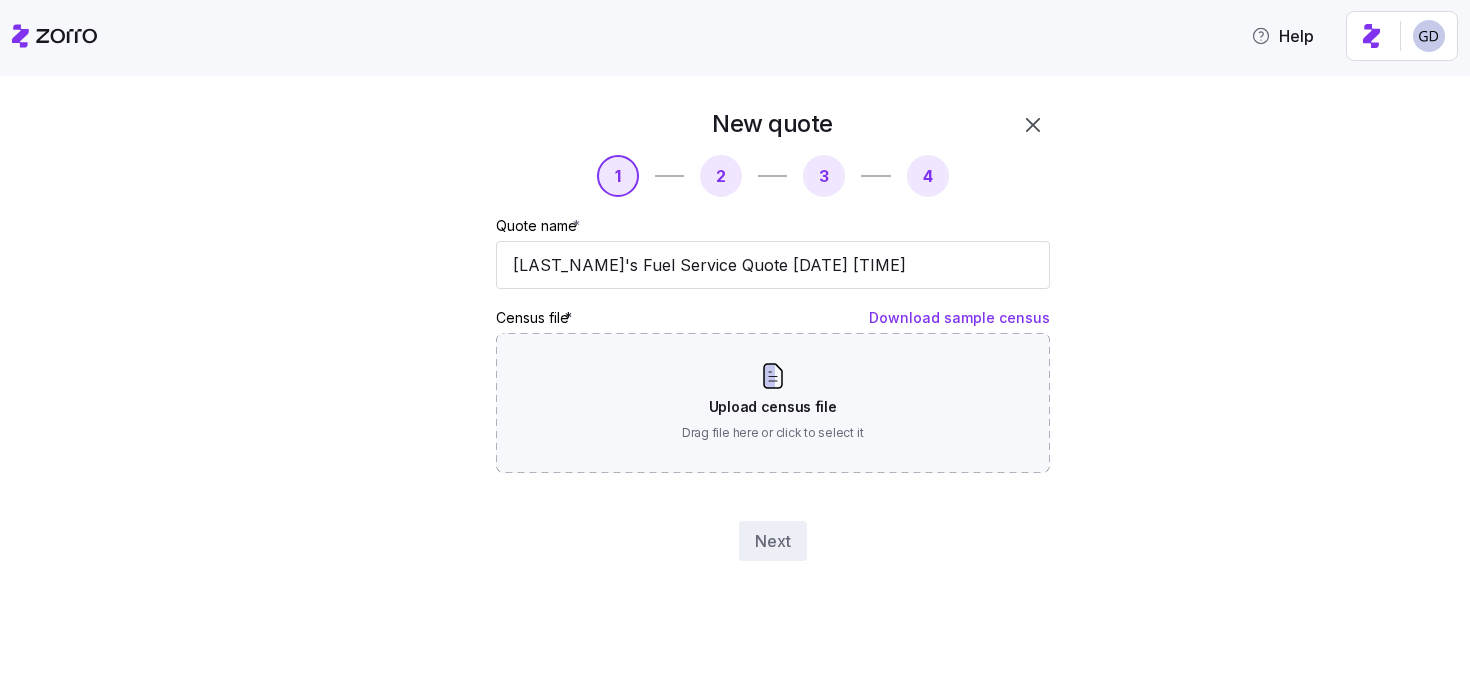 scroll, scrollTop: 0, scrollLeft: 0, axis: both 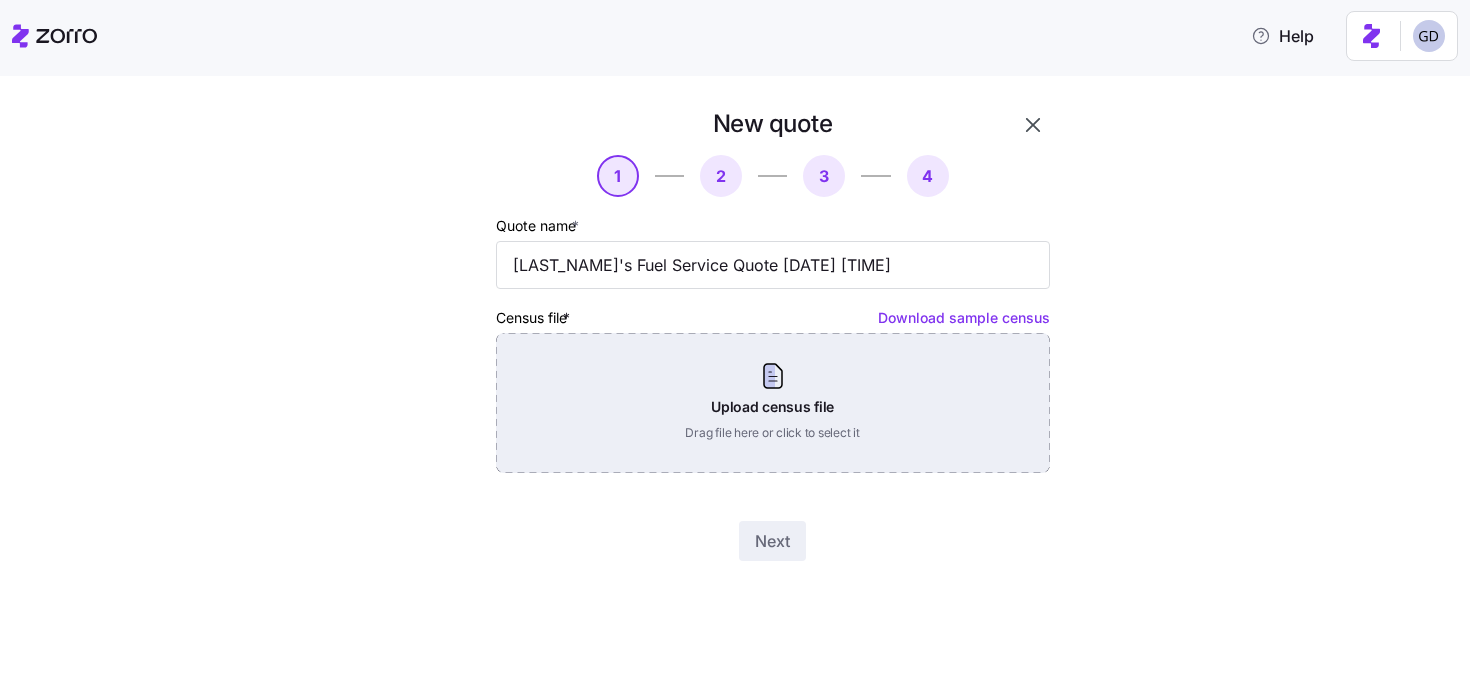 click on "Upload census file Drag file here or click to select it" at bounding box center [773, 403] 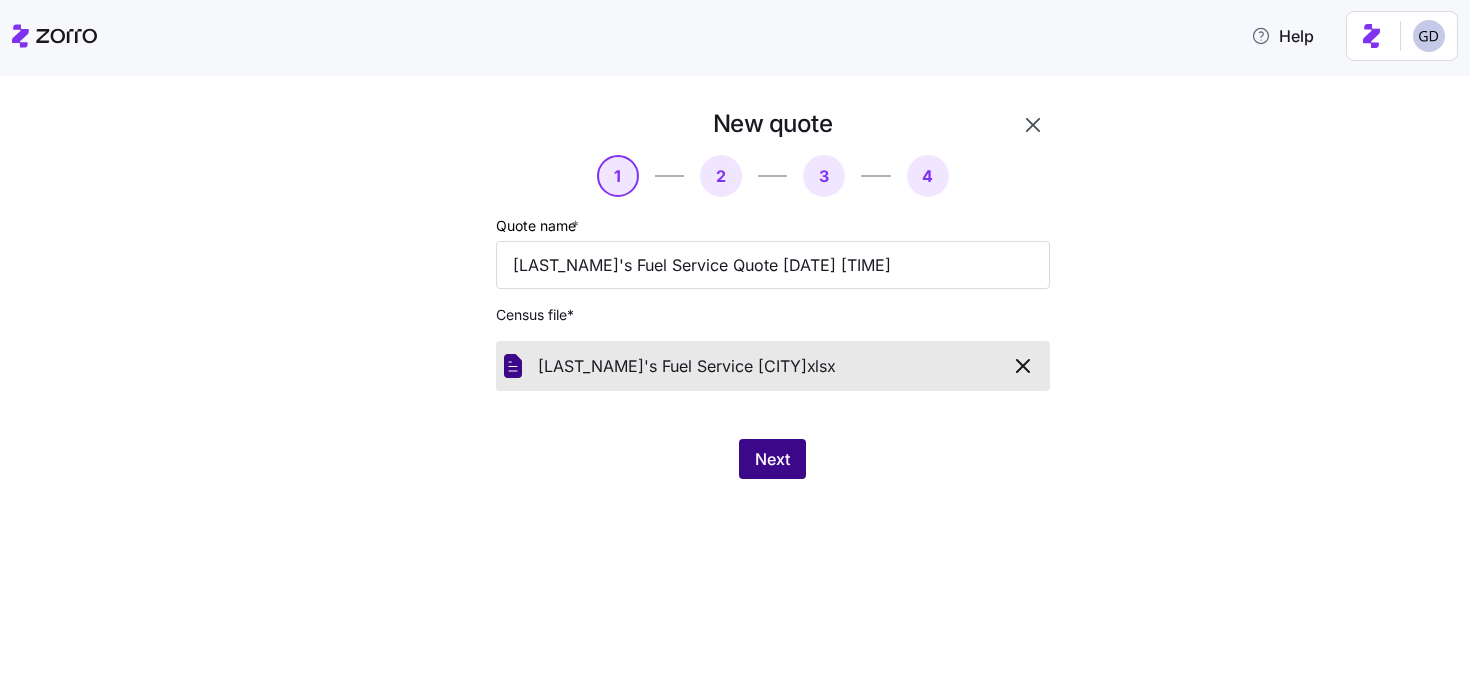 click on "Next" at bounding box center (772, 459) 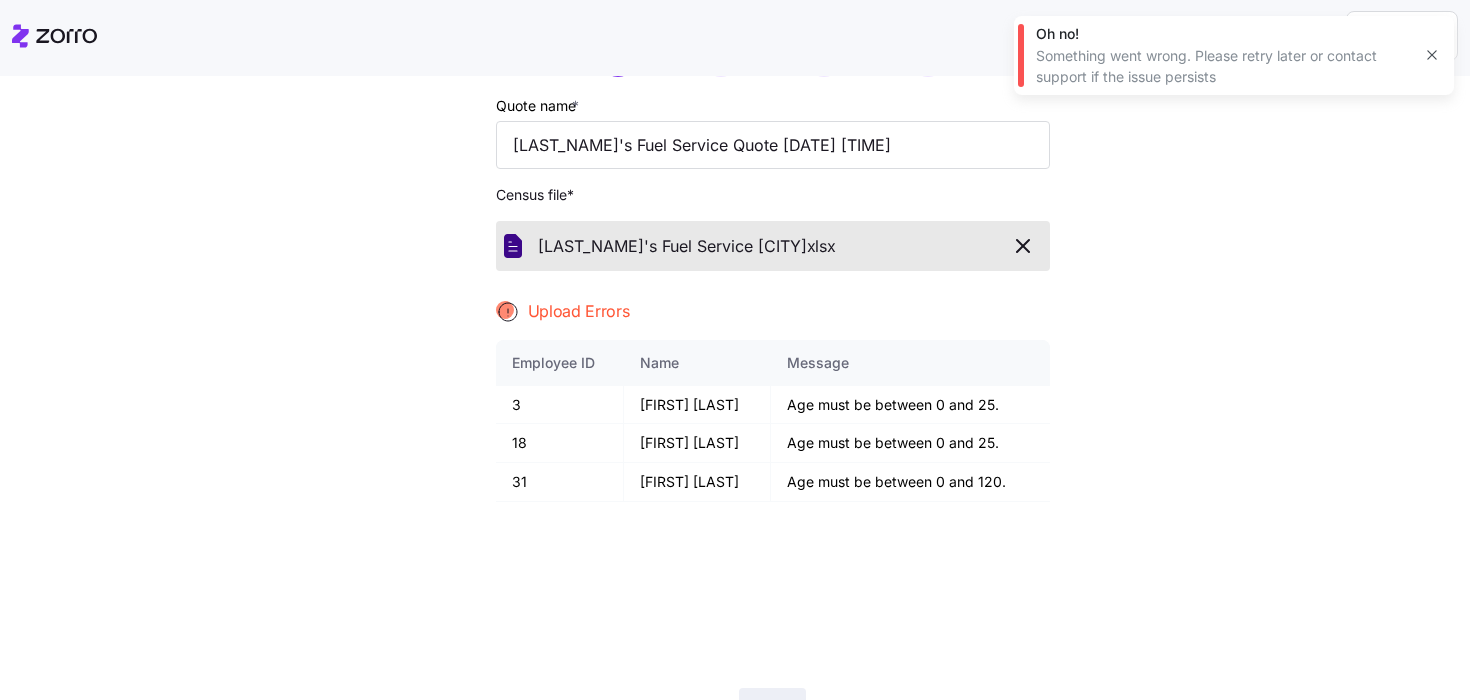 scroll, scrollTop: 65, scrollLeft: 0, axis: vertical 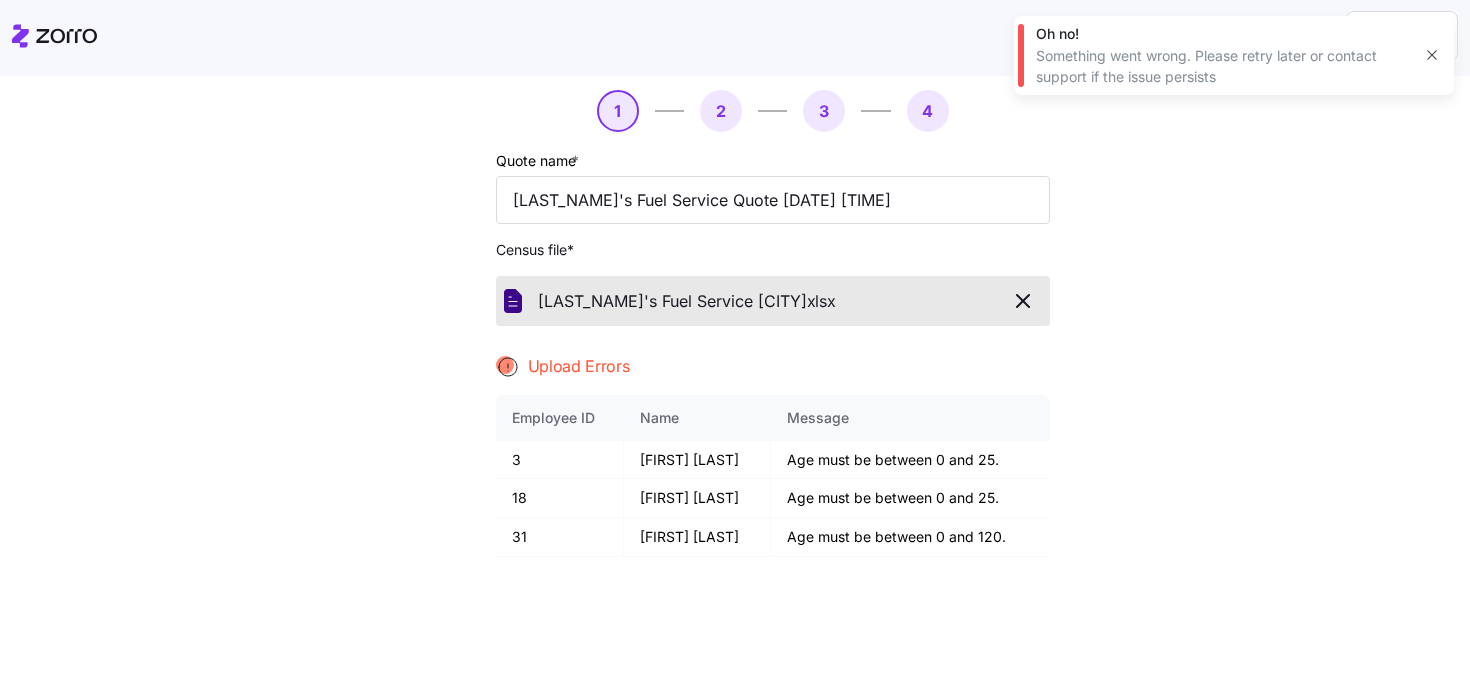 click at bounding box center (1023, 301) 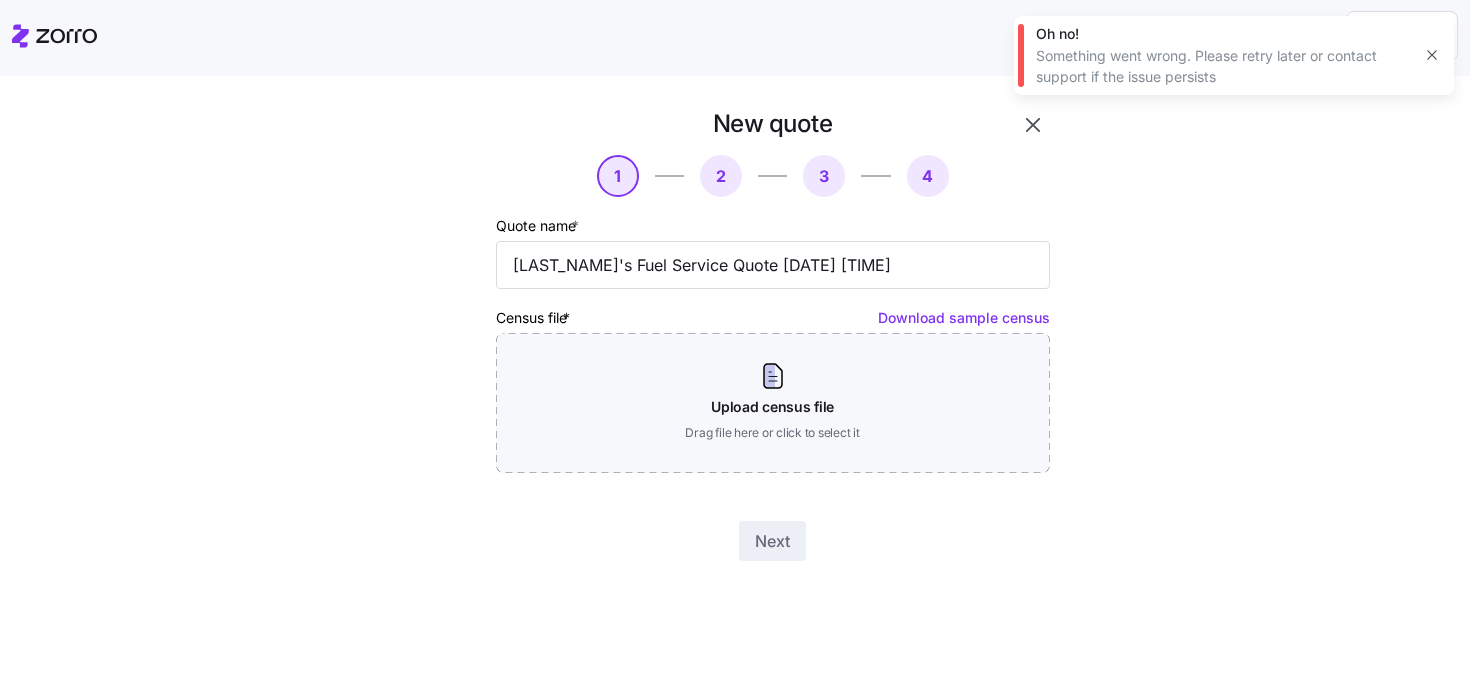 scroll, scrollTop: 0, scrollLeft: 0, axis: both 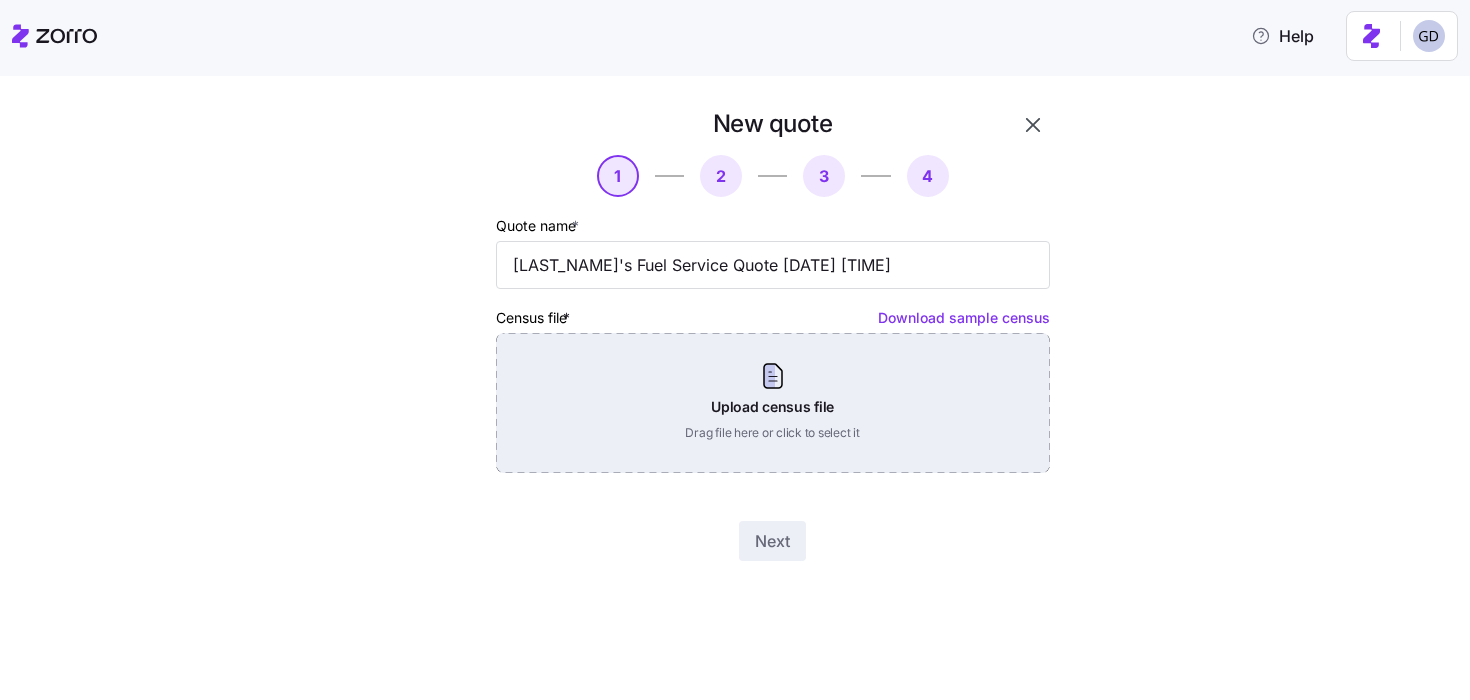 click on "Upload census file Drag file here or click to select it" at bounding box center (773, 403) 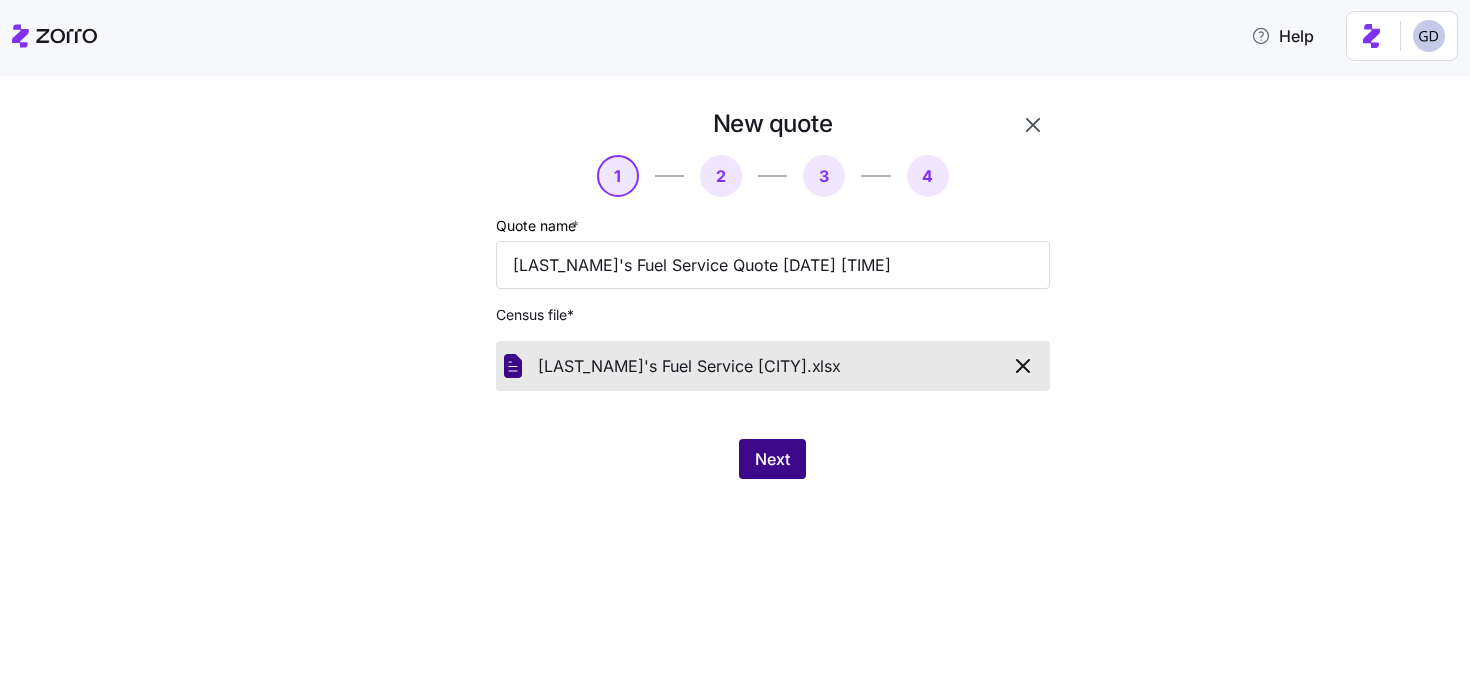 click on "Next" at bounding box center (772, 459) 